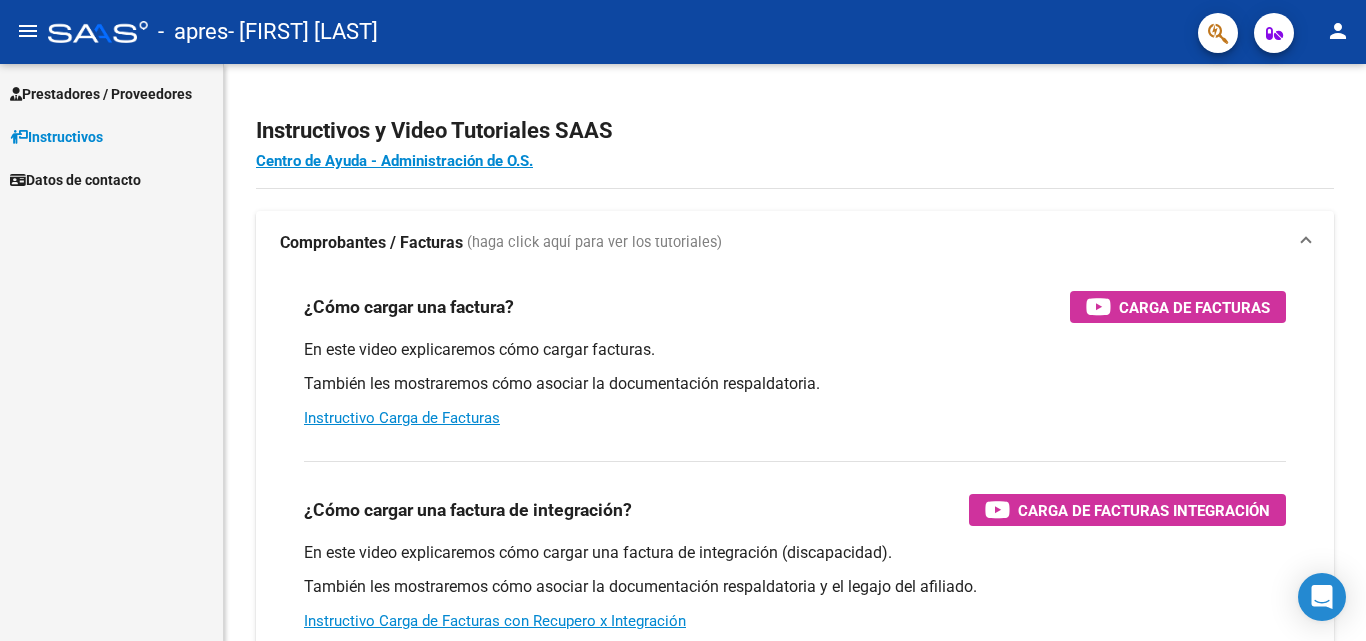 scroll, scrollTop: 0, scrollLeft: 0, axis: both 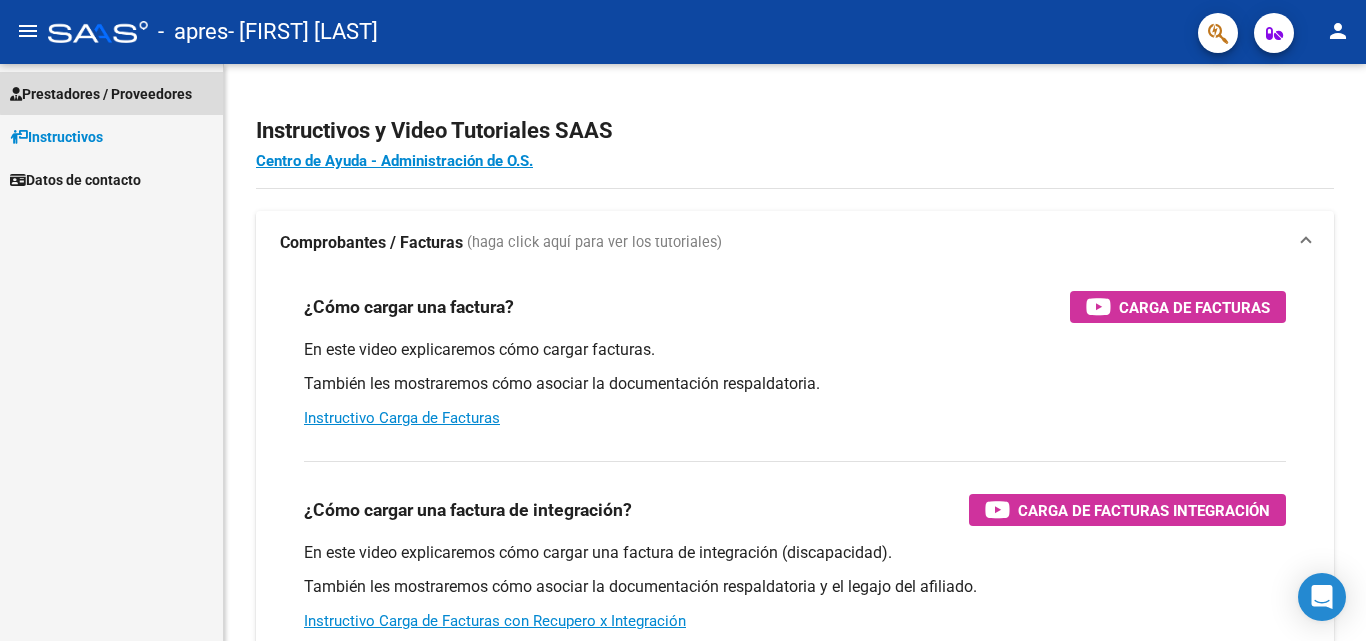 click on "Prestadores / Proveedores" at bounding box center [101, 94] 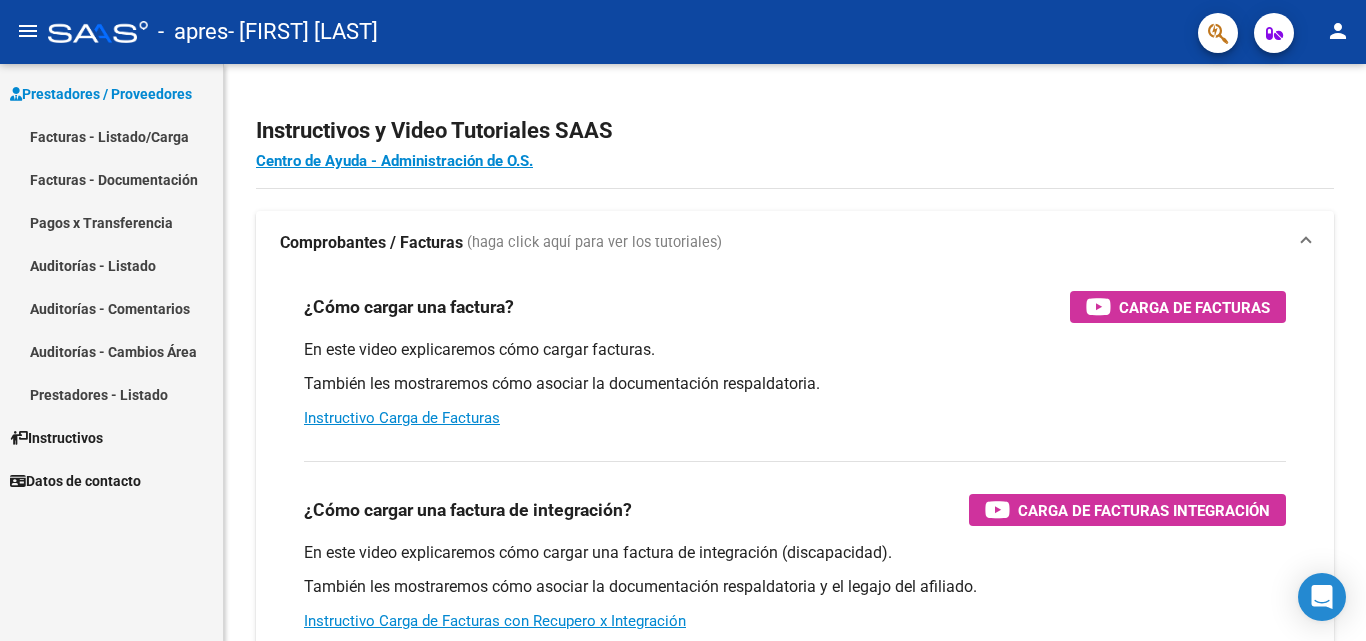 click on "Facturas - Listado/Carga" at bounding box center [111, 136] 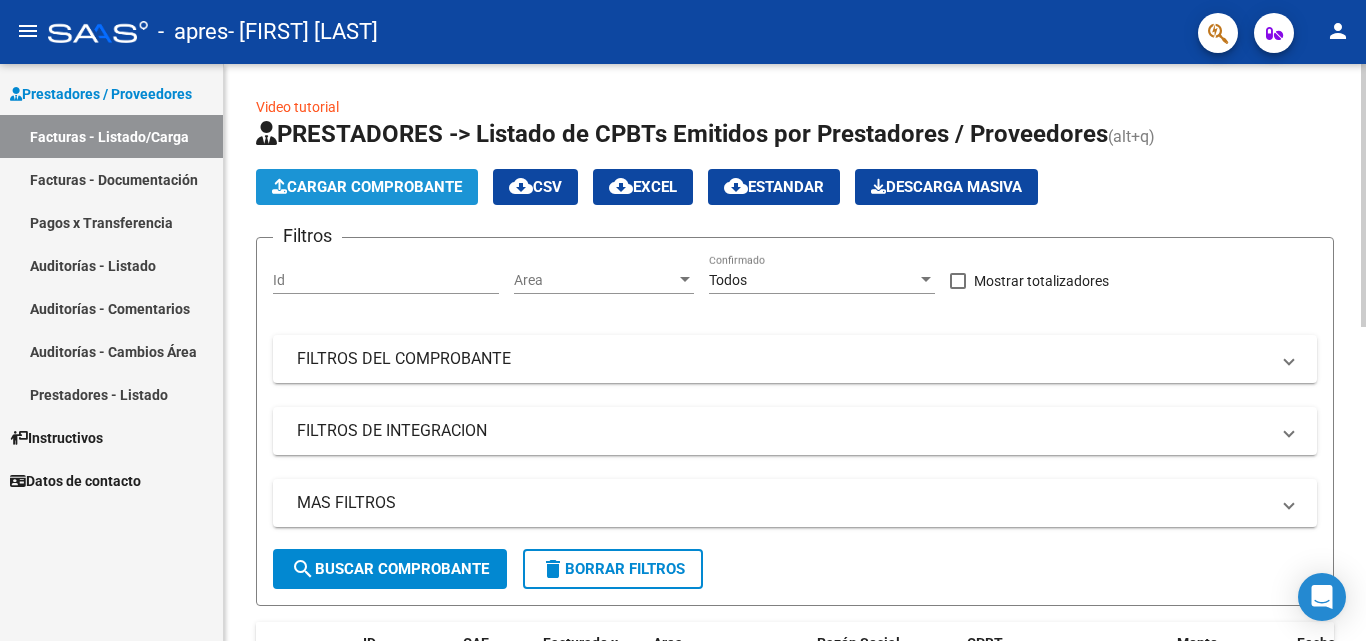 click on "Cargar Comprobante" 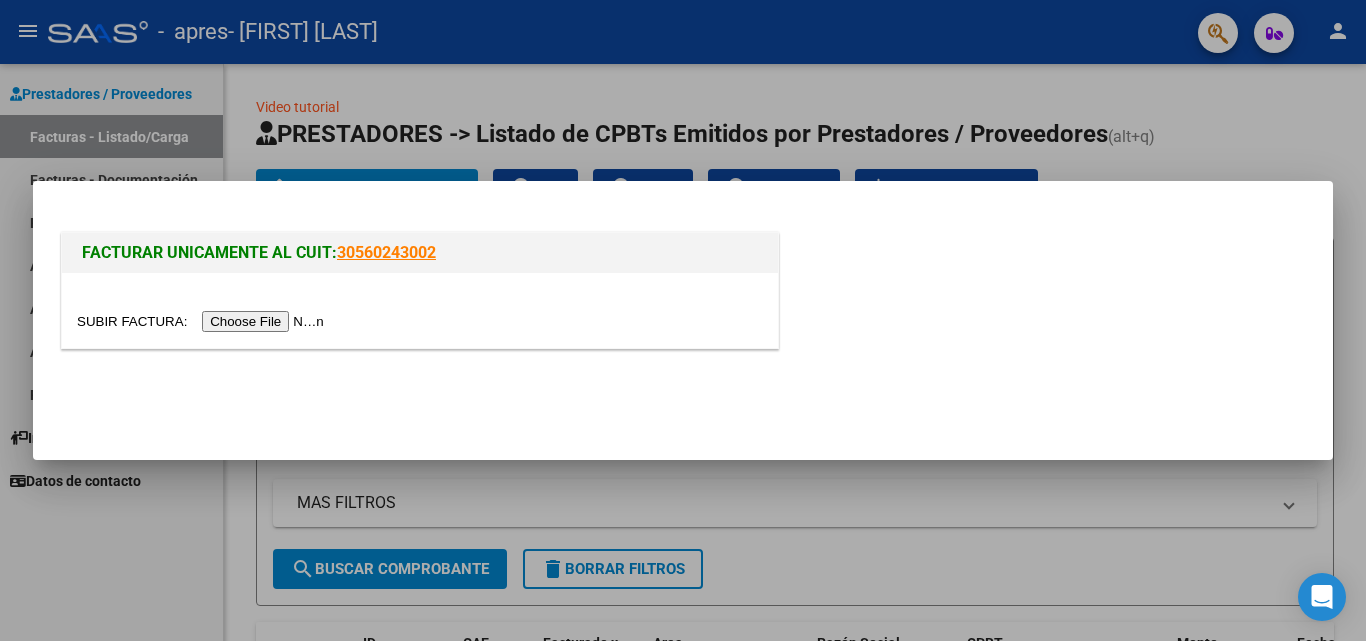 click at bounding box center (203, 321) 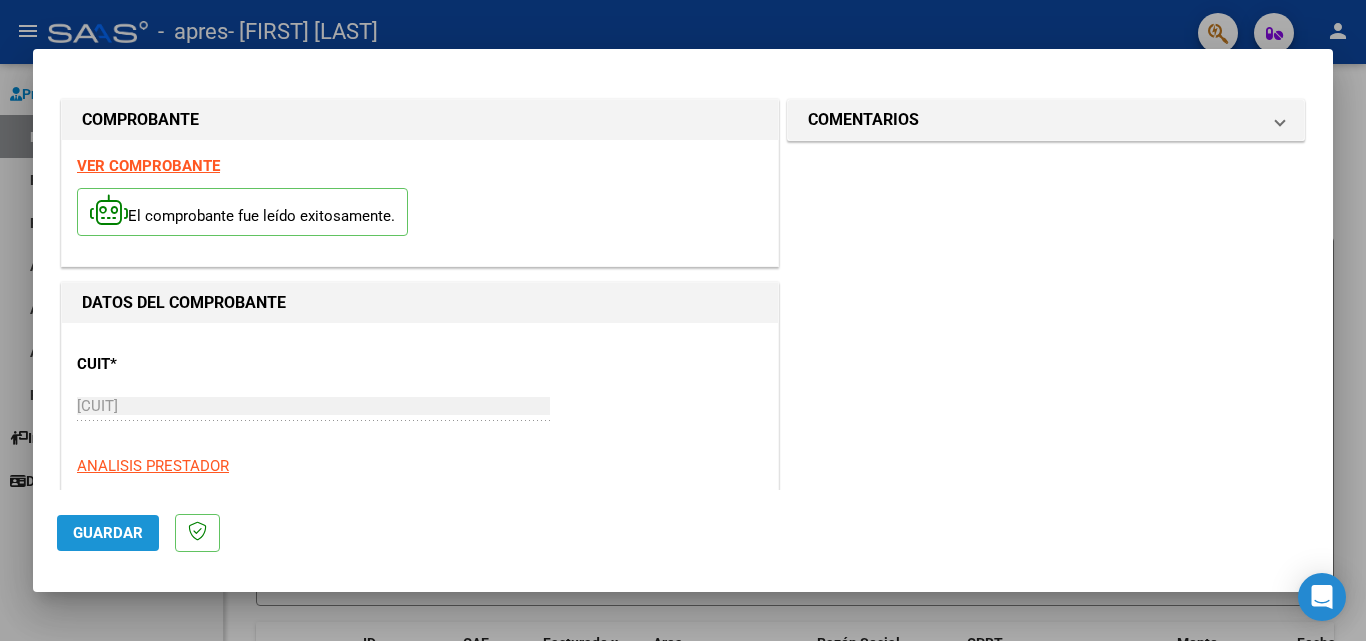 click on "Guardar" 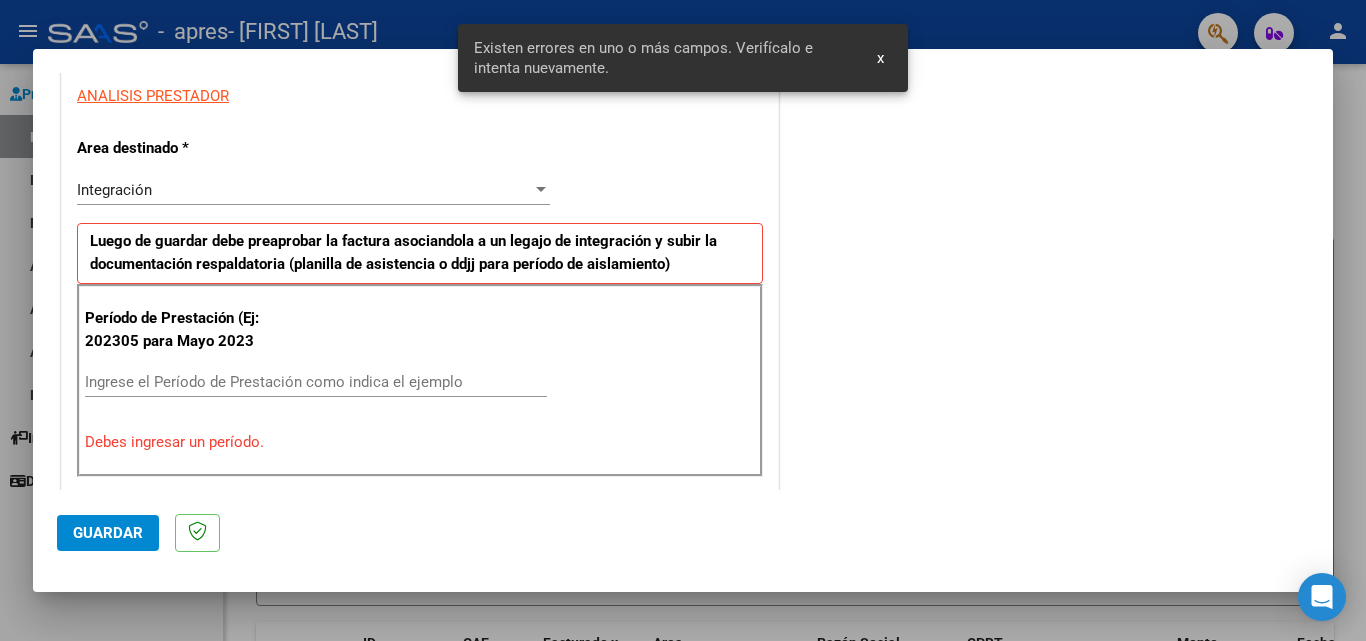 scroll, scrollTop: 451, scrollLeft: 0, axis: vertical 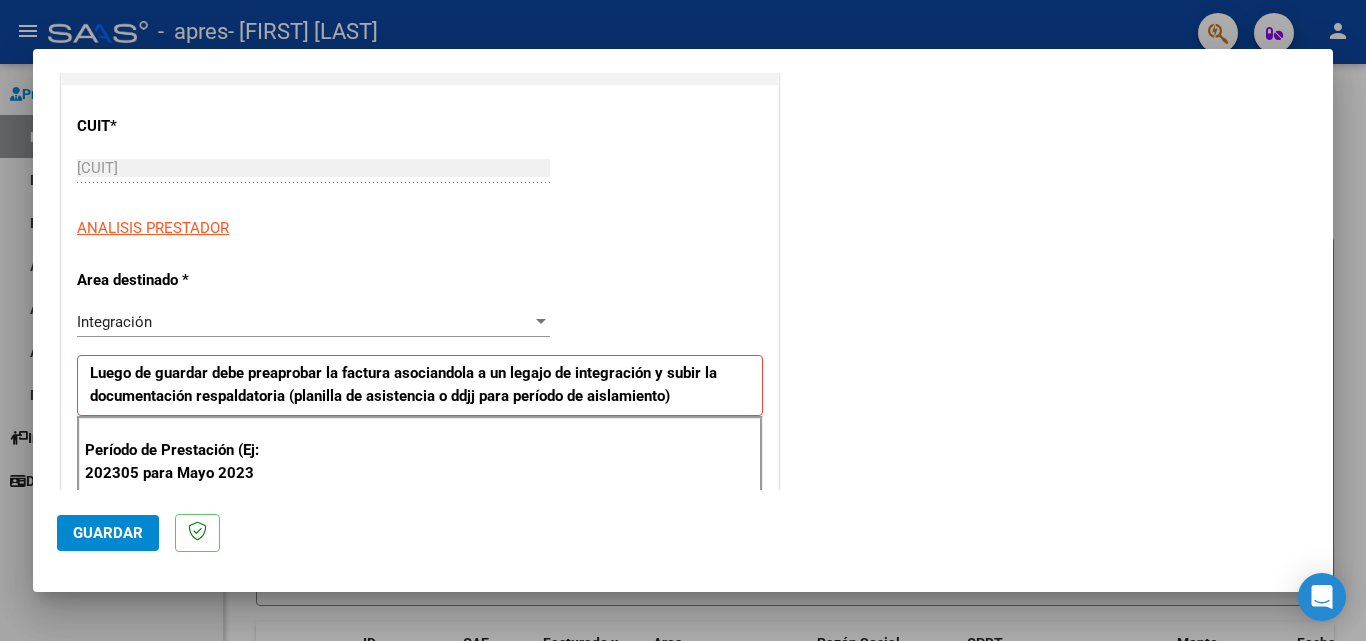 click at bounding box center (541, 321) 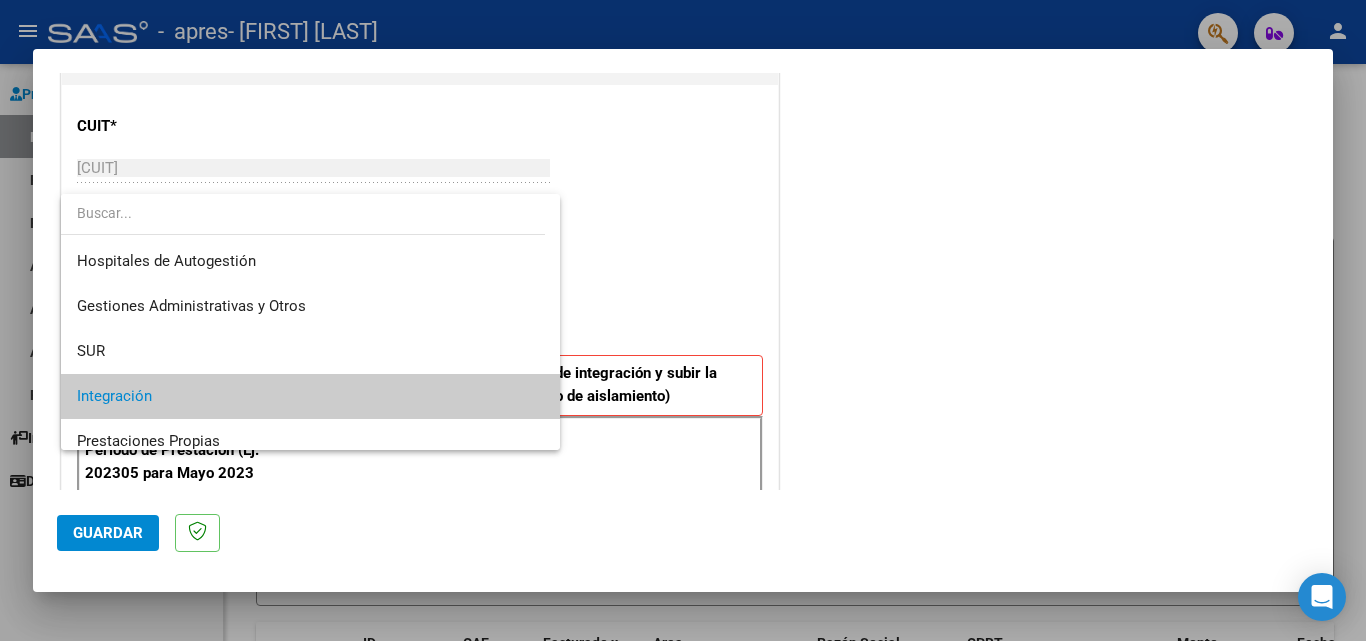 scroll, scrollTop: 75, scrollLeft: 0, axis: vertical 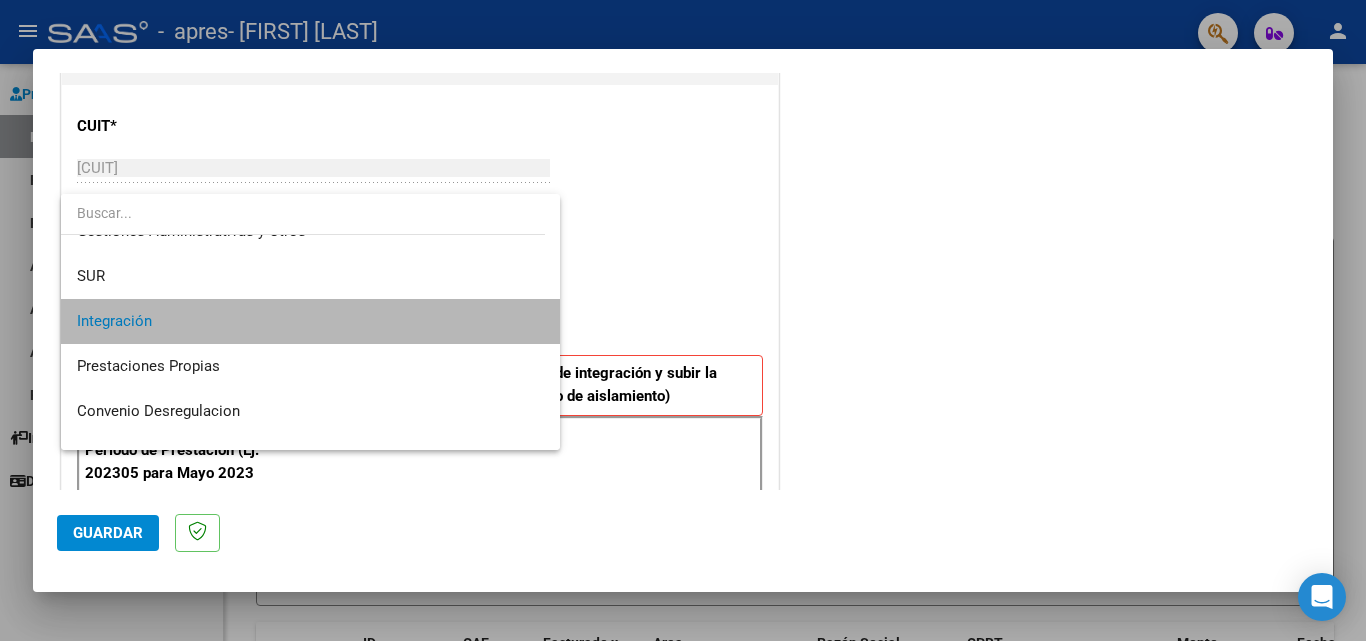 click on "Integración" at bounding box center (310, 321) 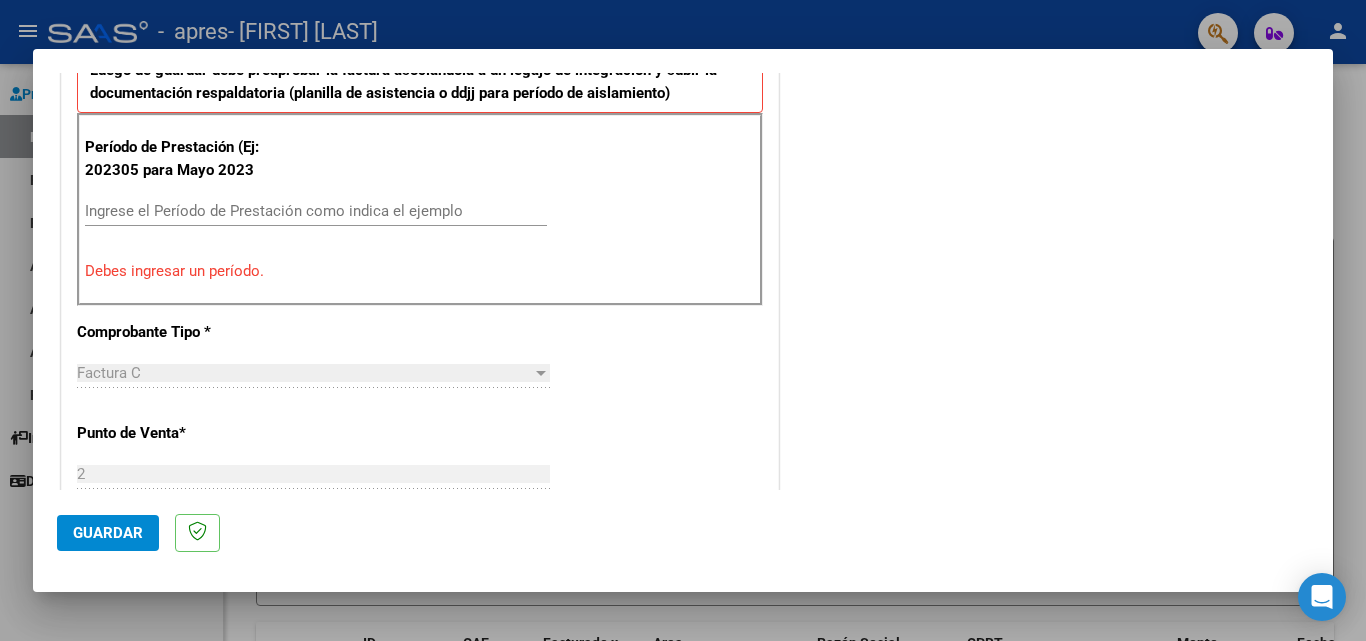scroll, scrollTop: 499, scrollLeft: 0, axis: vertical 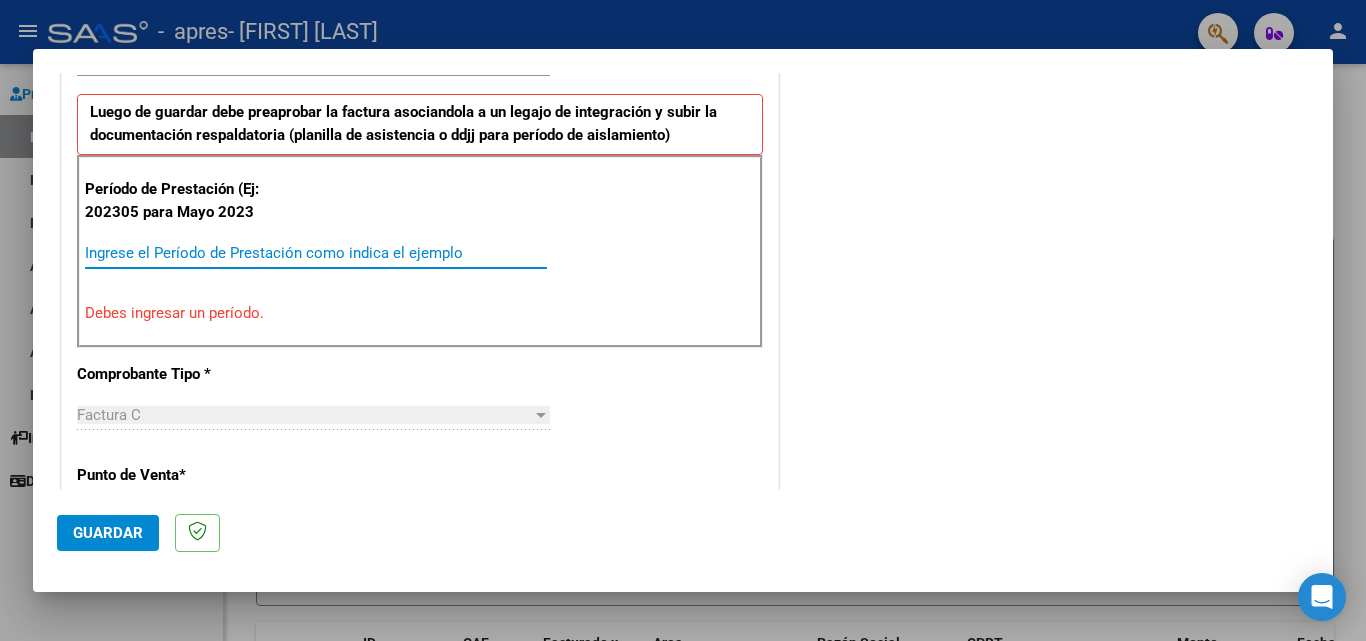 click on "Ingrese el Período de Prestación como indica el ejemplo" at bounding box center [316, 253] 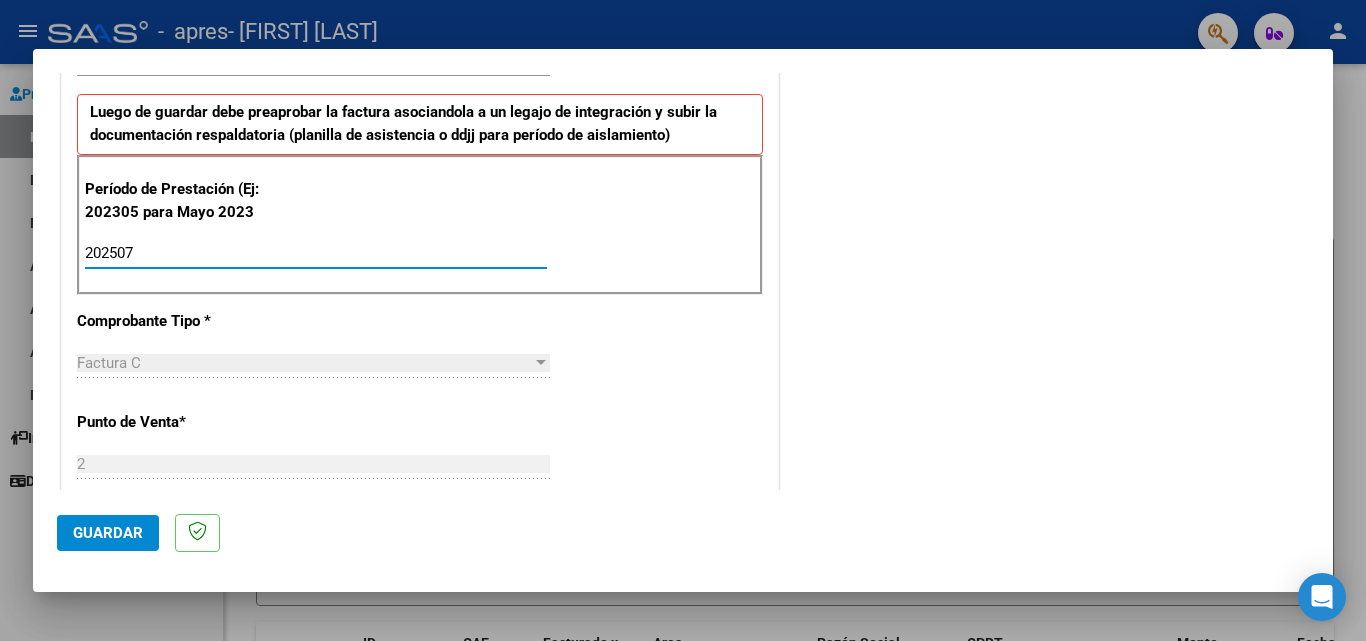 type on "202507" 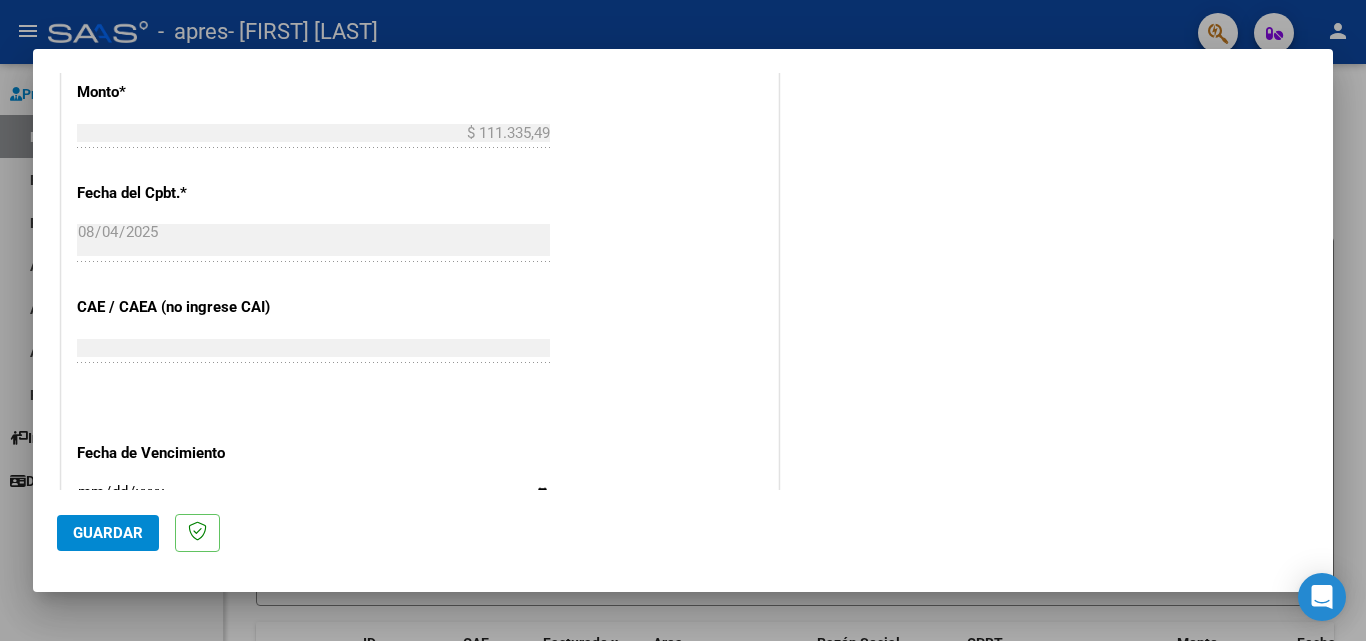 scroll, scrollTop: 1195, scrollLeft: 0, axis: vertical 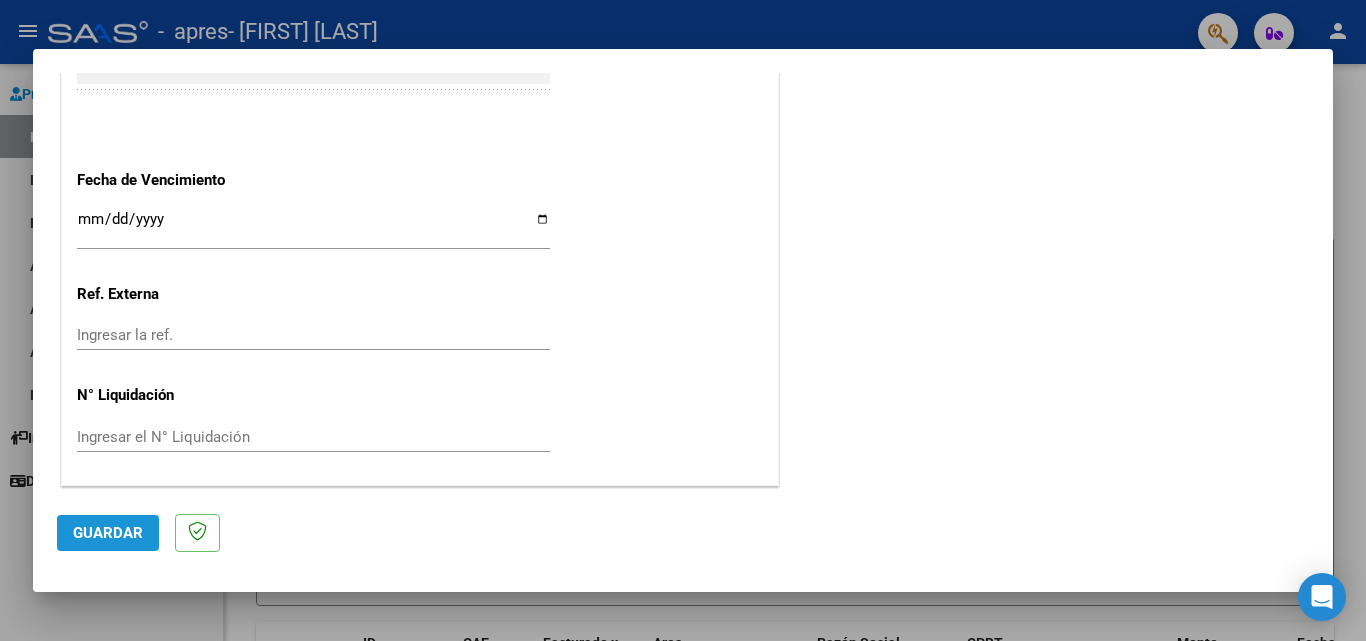 click on "Guardar" 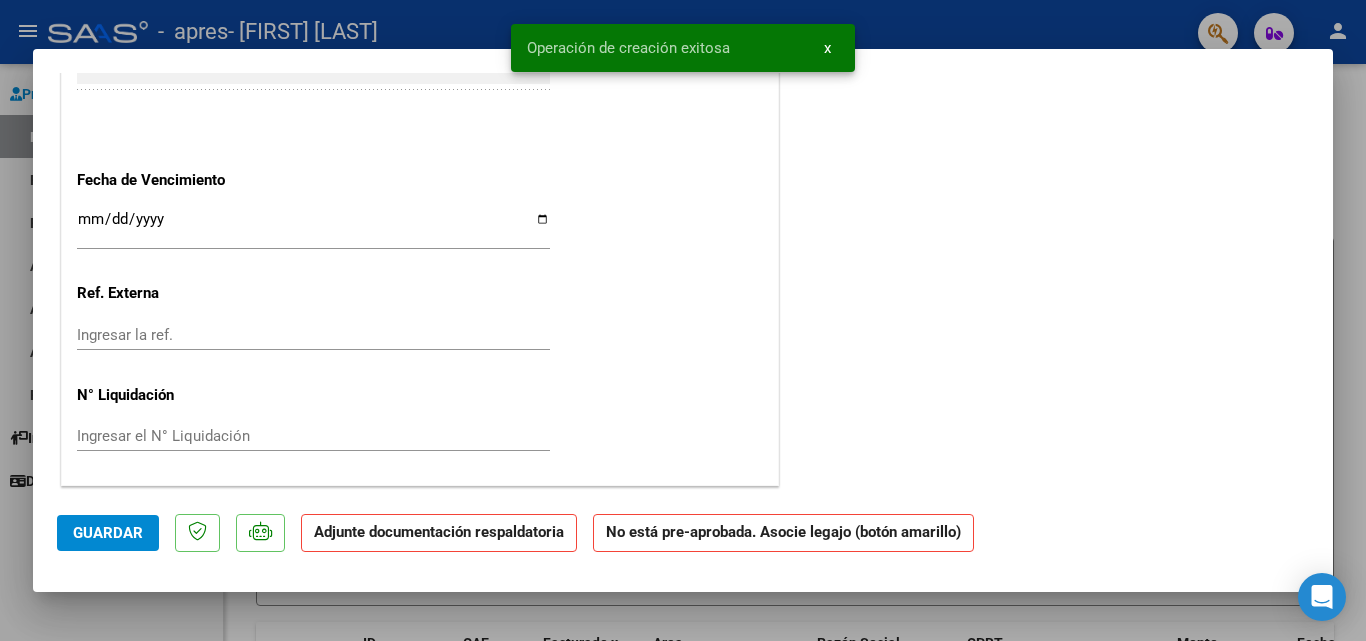 scroll, scrollTop: 0, scrollLeft: 0, axis: both 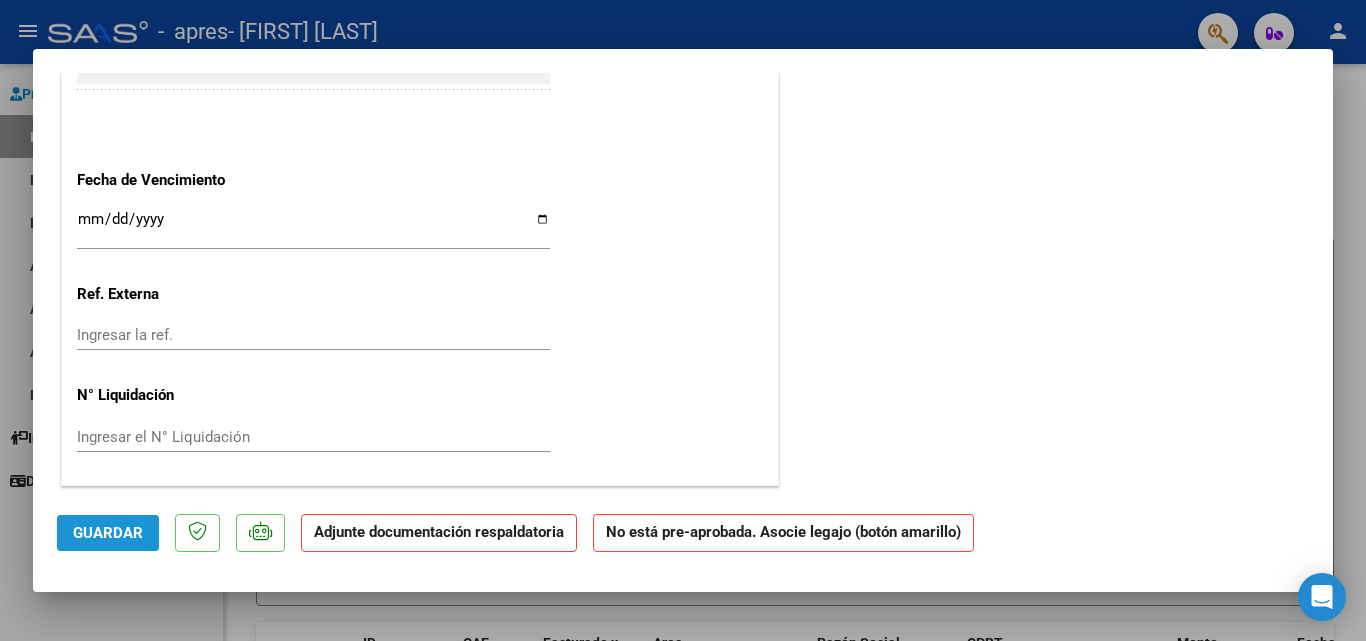 click on "Guardar" 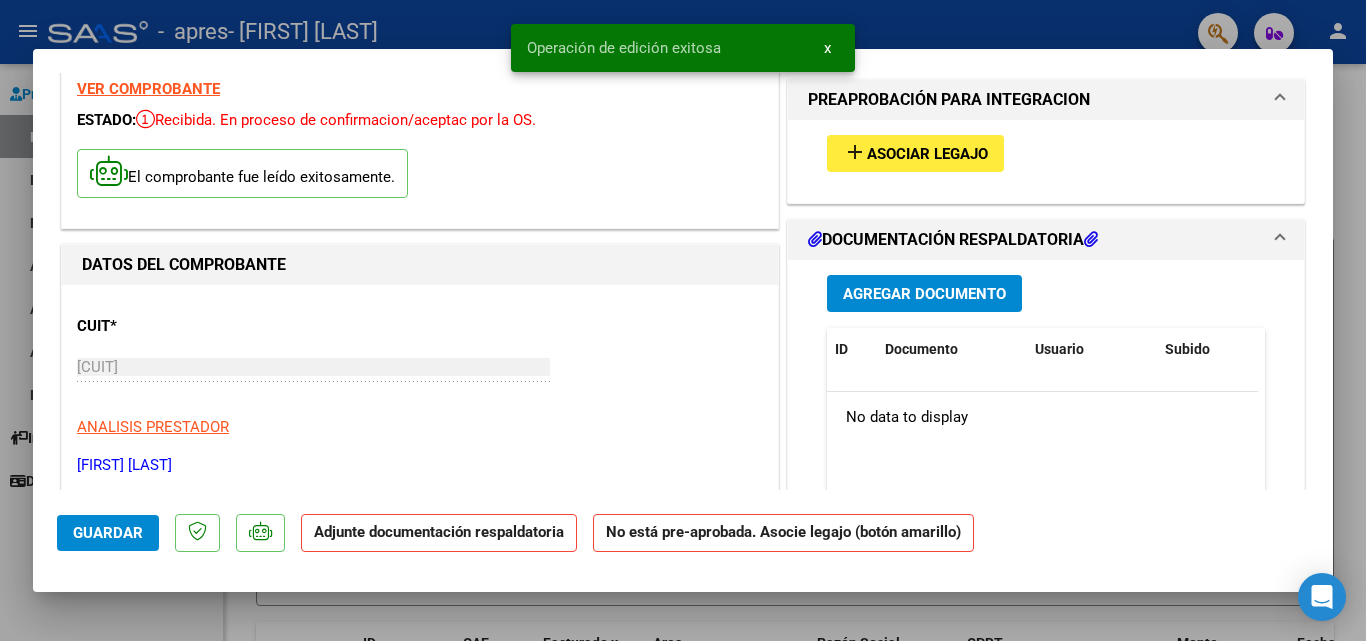 scroll, scrollTop: 0, scrollLeft: 0, axis: both 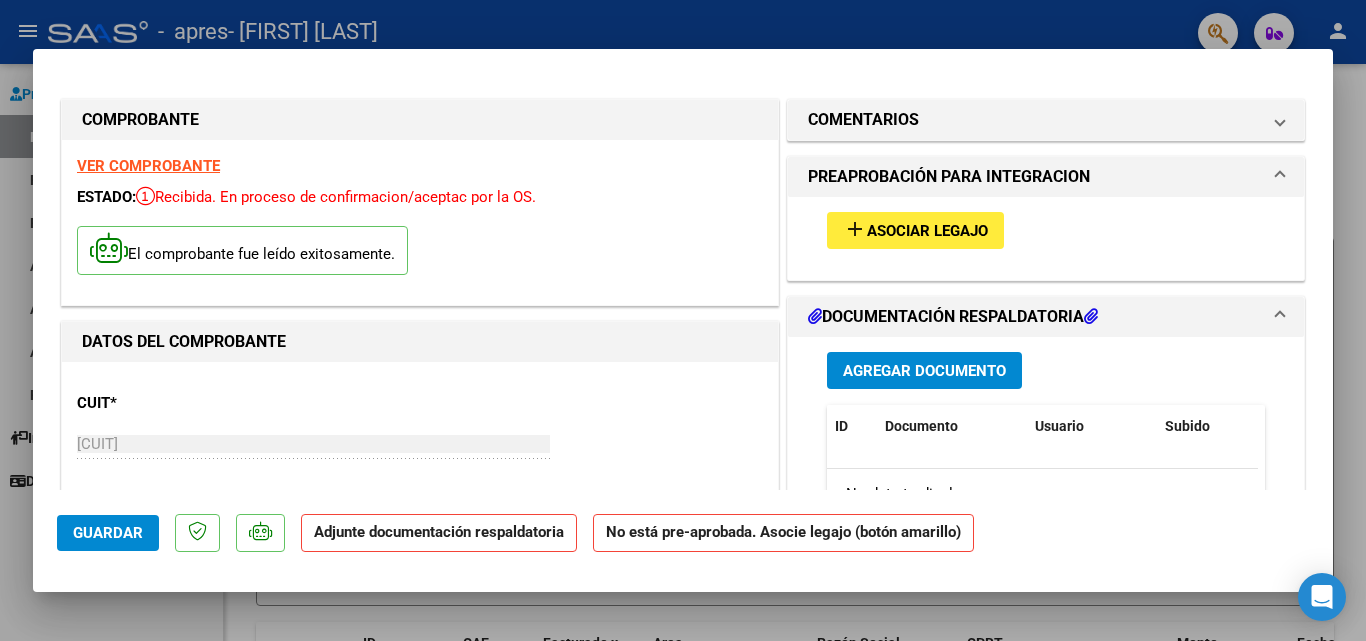 drag, startPoint x: 1317, startPoint y: 133, endPoint x: 1313, endPoint y: 184, distance: 51.156624 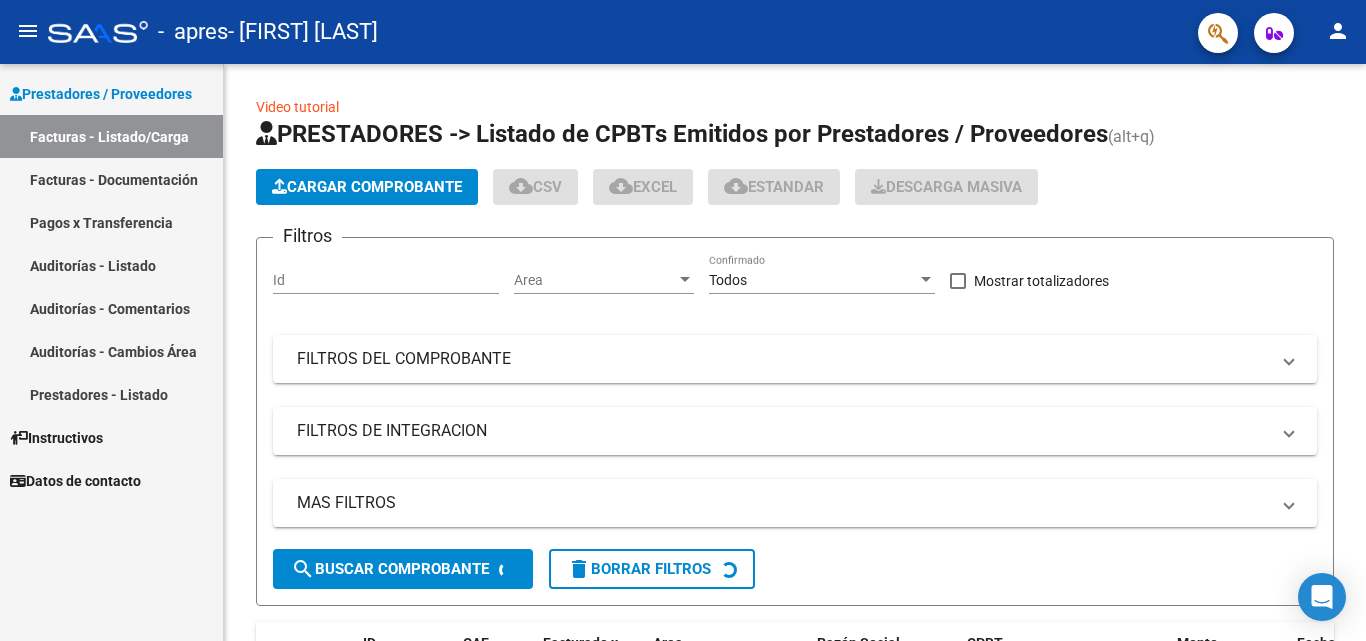 click on "Video tutorial   PRESTADORES -> Listado de CPBTs Emitidos por Prestadores / Proveedores (alt+q)   Cargar Comprobante
cloud_download  CSV  cloud_download  EXCEL  cloud_download  Estandar   Descarga Masiva
Filtros Id Area Area Todos Confirmado   Mostrar totalizadores   FILTROS DEL COMPROBANTE  Comprobante Tipo Comprobante Tipo Start date – End date Fec. Comprobante Desde / Hasta Días Emisión Desde(cant. días) Días Emisión Hasta(cant. días) CUIT / Razón Social Pto. Venta Nro. Comprobante Código SSS CAE Válido CAE Válido Todos Cargado Módulo Hosp. Todos Tiene facturacion Apócrifa Hospital Refes  FILTROS DE INTEGRACION  Período De Prestación Campos del Archivo de Rendición Devuelto x SSS (dr_envio) Todos Rendido x SSS (dr_envio) Tipo de Registro Tipo de Registro Período Presentación Período Presentación Campos del Legajo Asociado (preaprobación) Afiliado Legajo (cuil/nombre) Todos Solo facturas preaprobadas  MAS FILTROS  Todos Con Doc. Respaldatoria Todos Con Trazabilidad Todos – –" 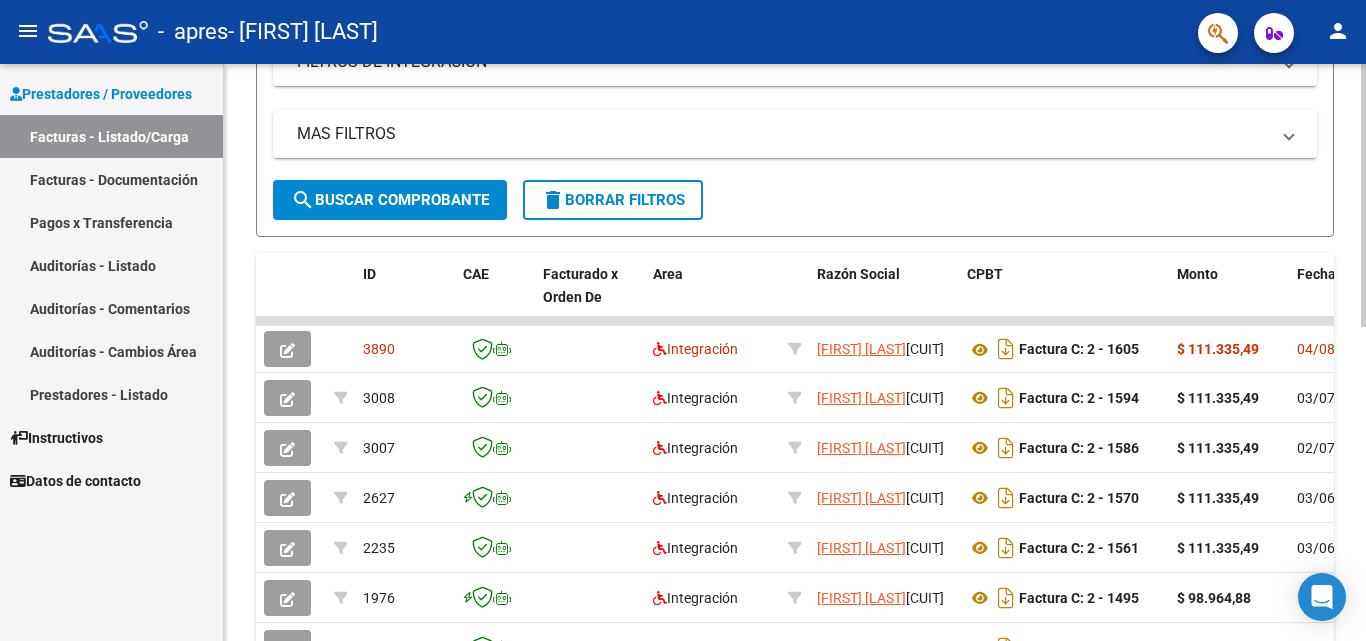 scroll, scrollTop: 371, scrollLeft: 0, axis: vertical 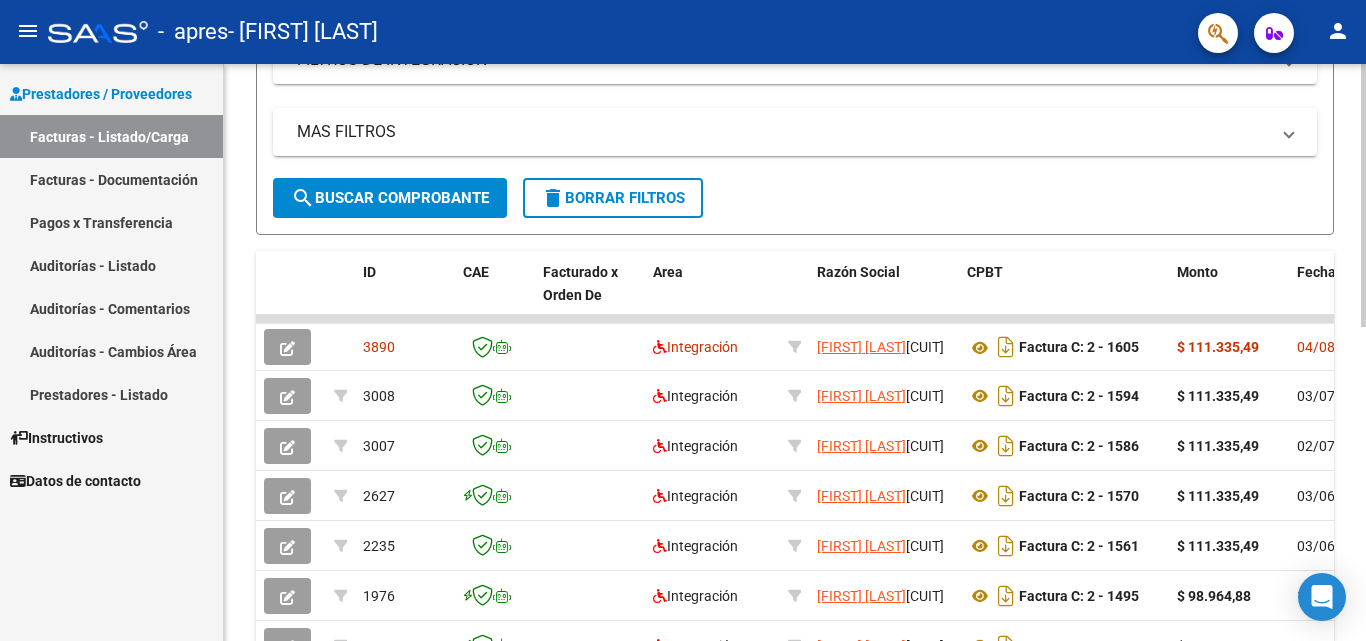 click 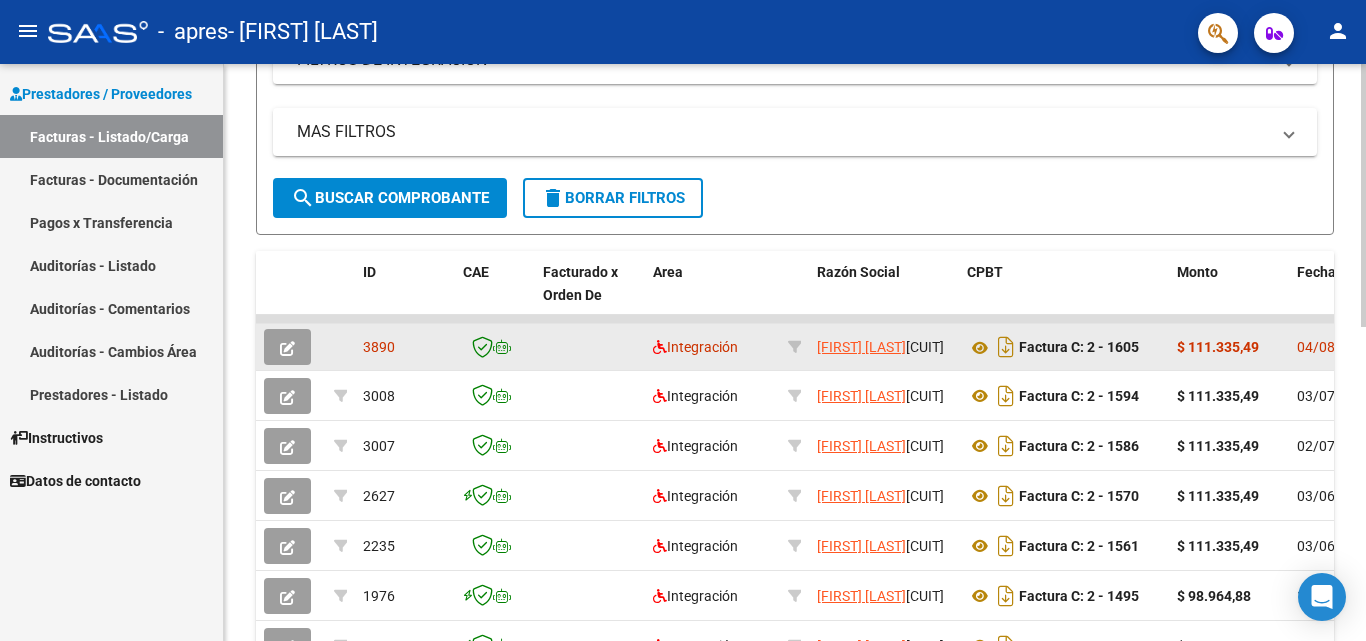 click 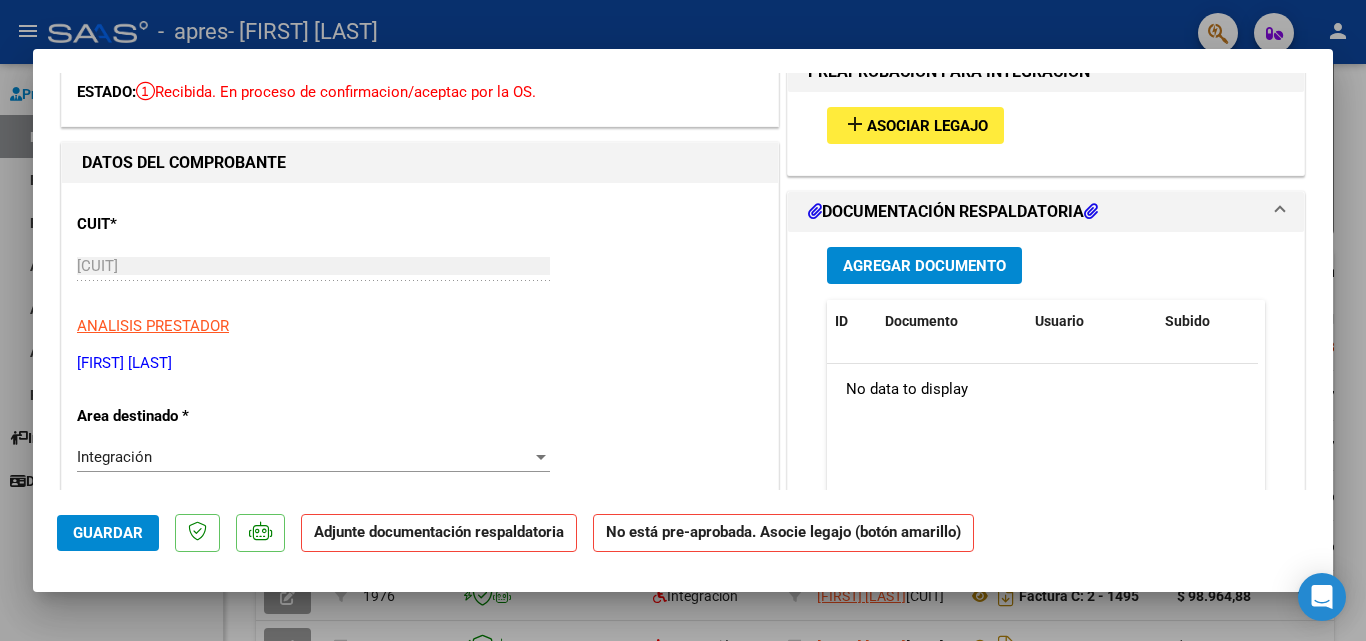 scroll, scrollTop: 61, scrollLeft: 0, axis: vertical 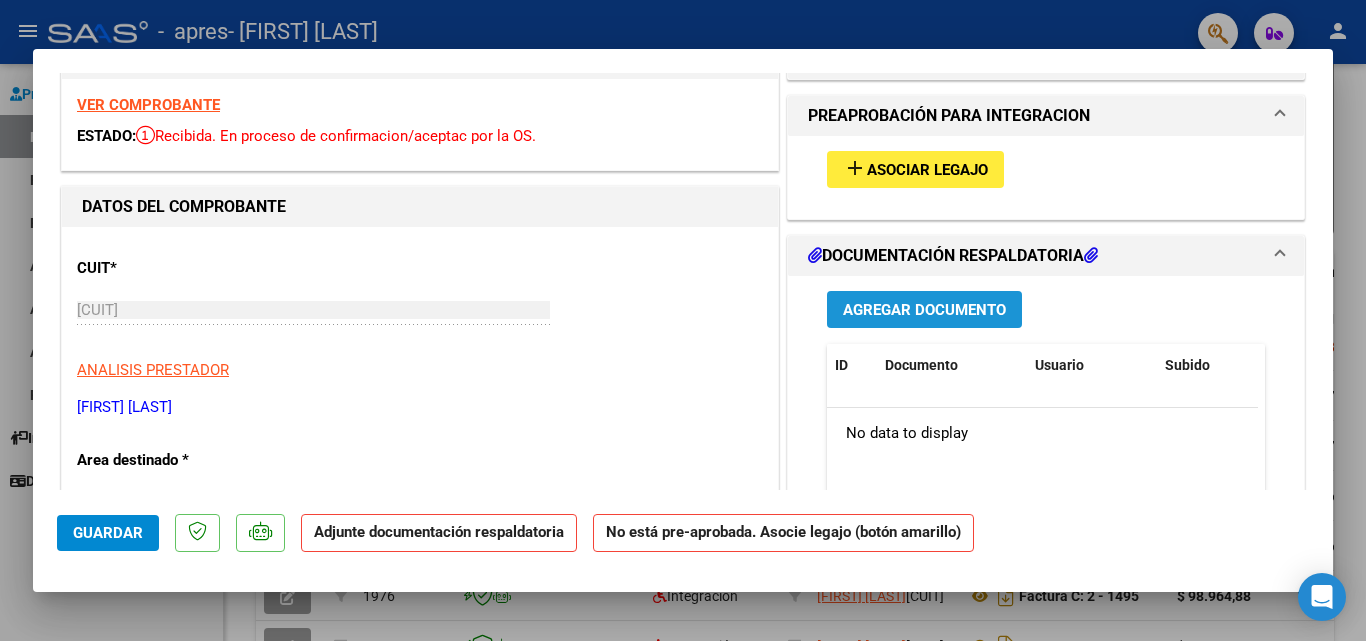 click on "Agregar Documento" at bounding box center [924, 310] 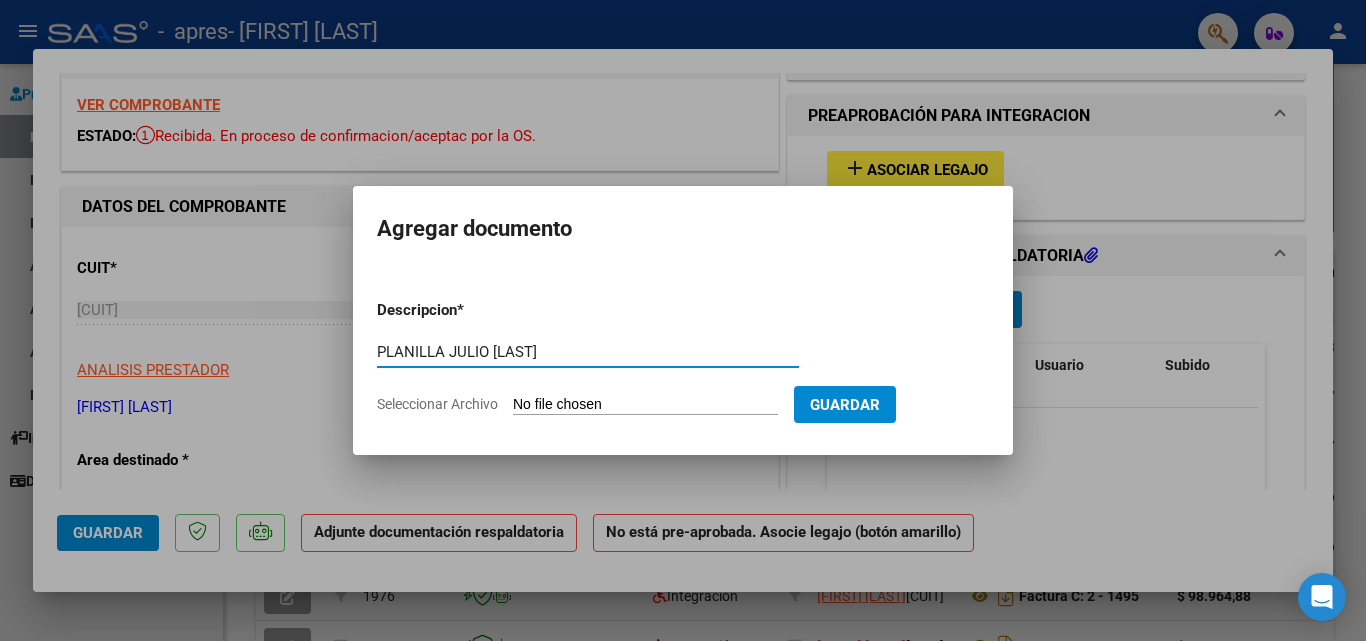 type on "PLANILLA JULIO [LAST]" 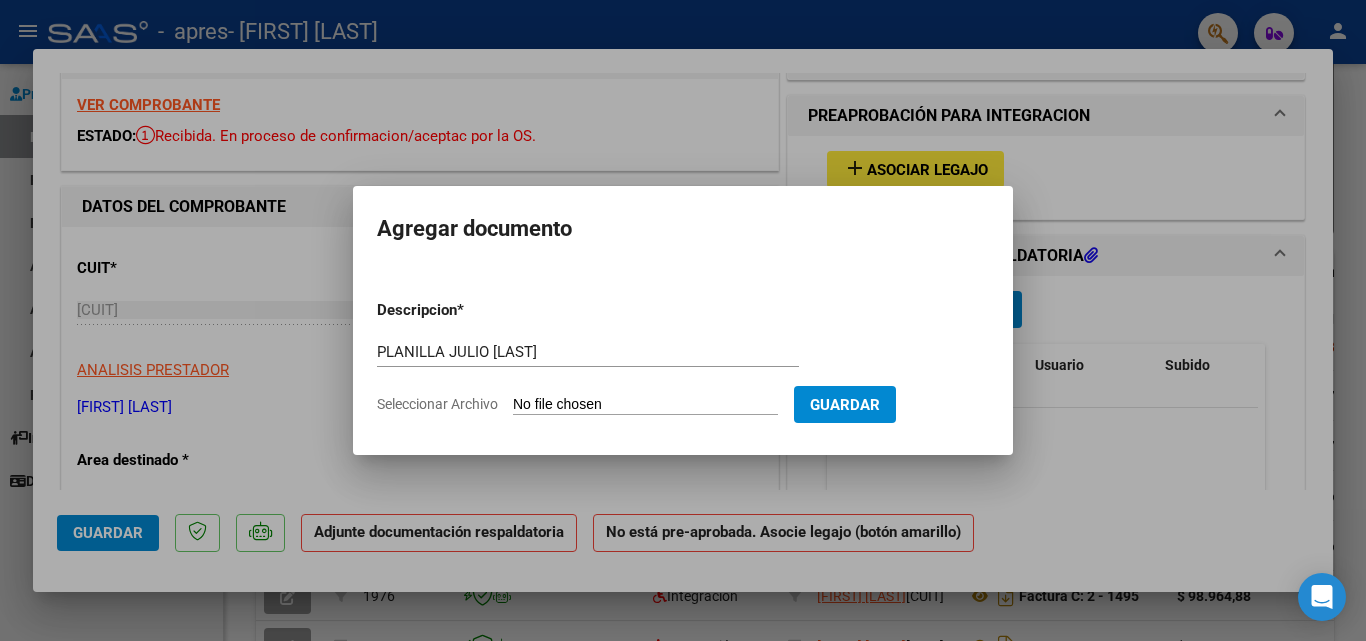 click on "Seleccionar Archivo" 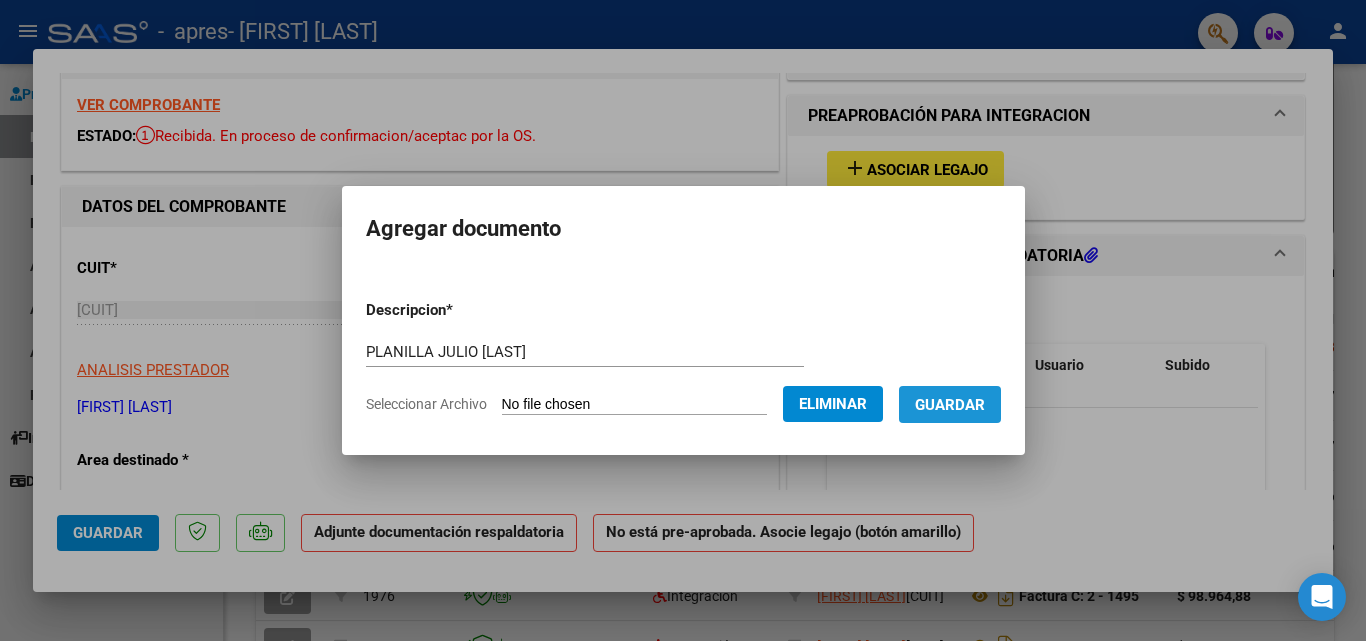 click on "Guardar" at bounding box center [950, 405] 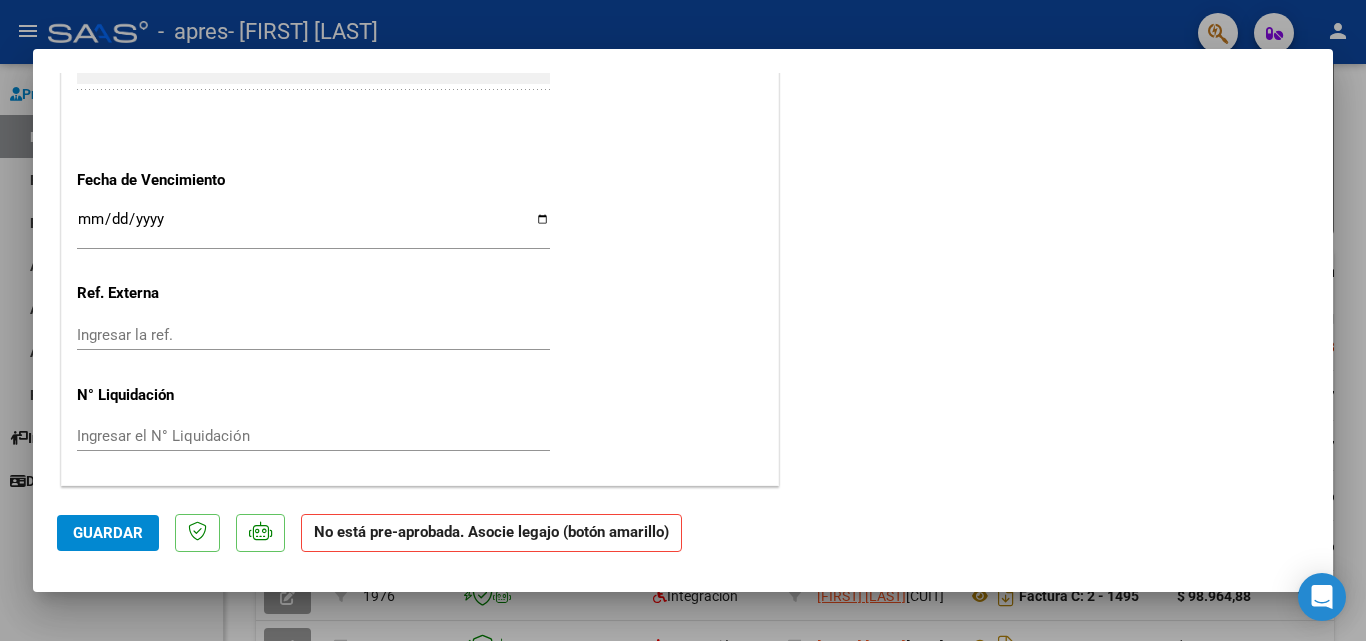 scroll, scrollTop: 0, scrollLeft: 0, axis: both 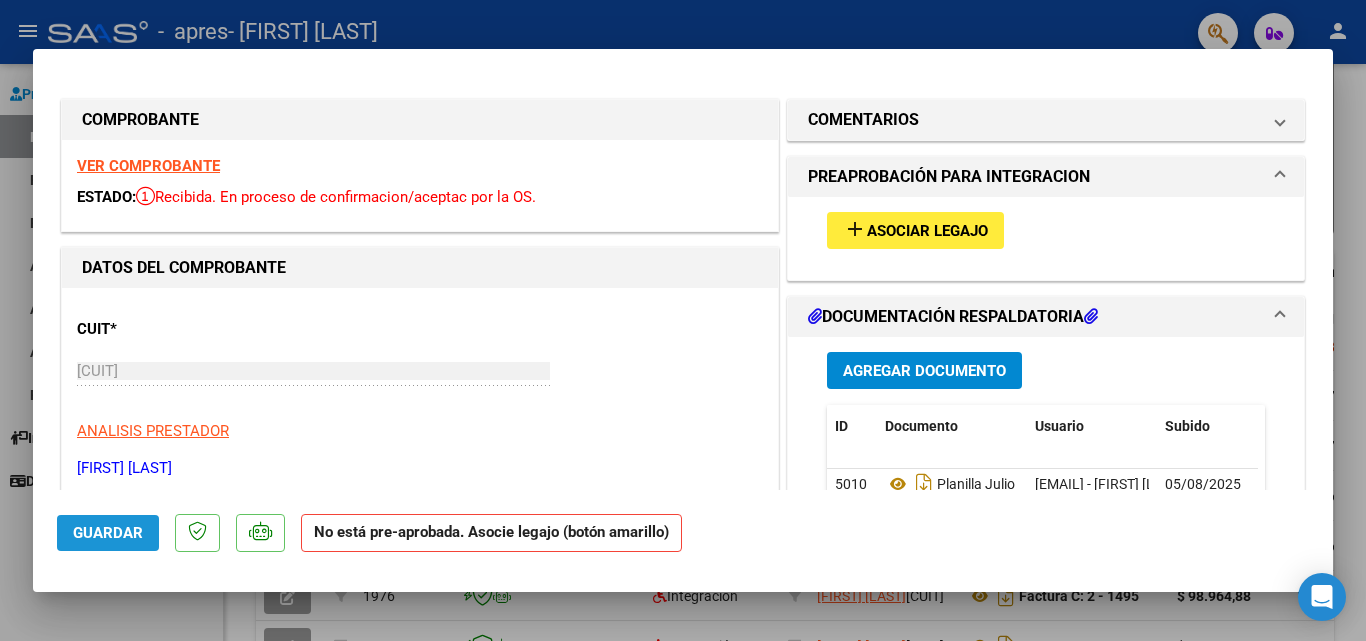 click on "Guardar" 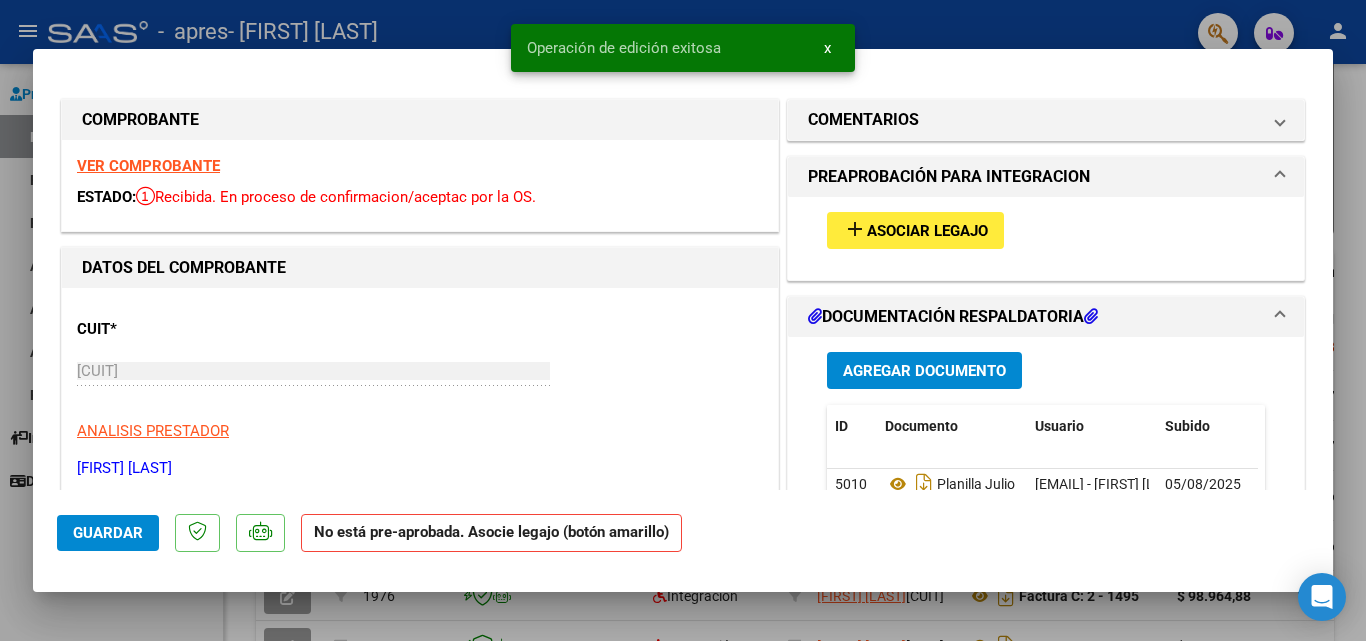 click at bounding box center (683, 320) 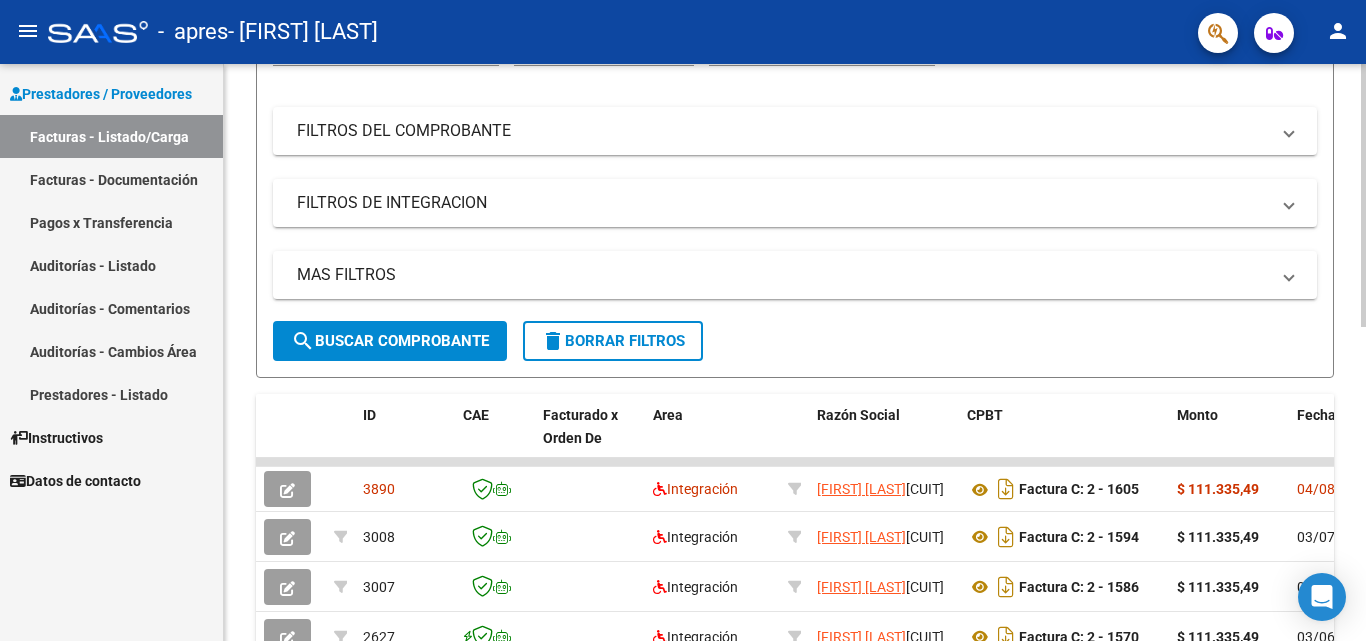 scroll, scrollTop: 0, scrollLeft: 0, axis: both 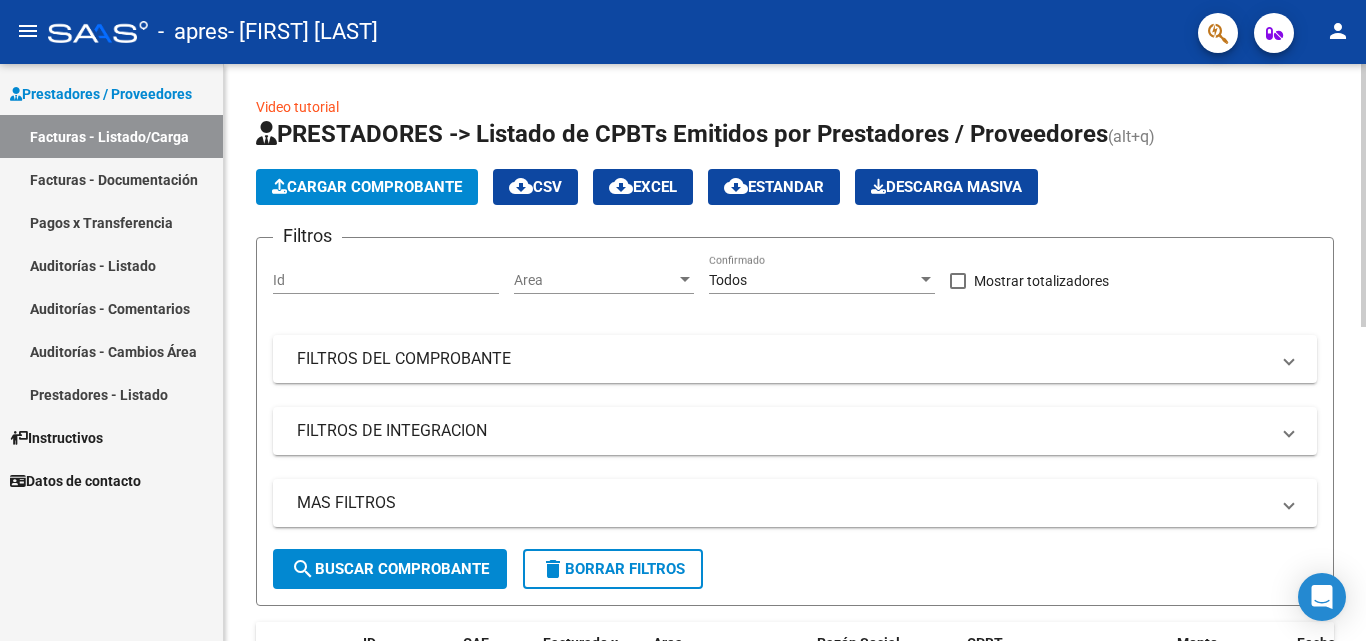 click 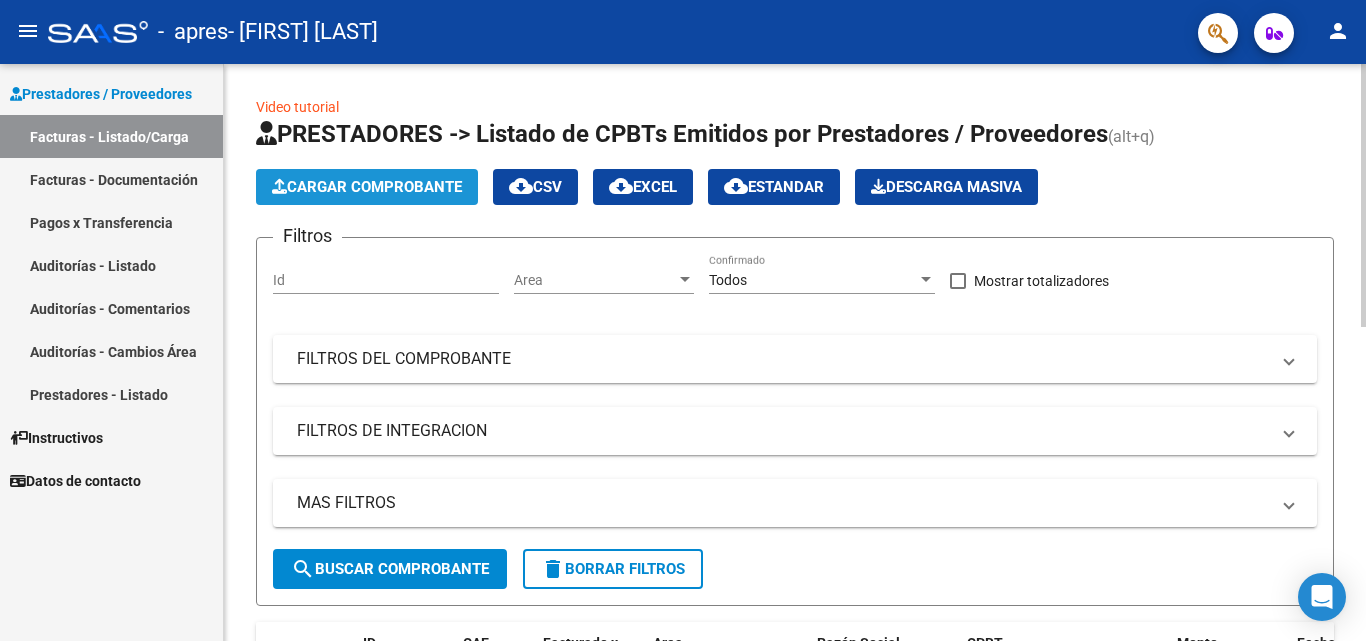 click on "Cargar Comprobante" 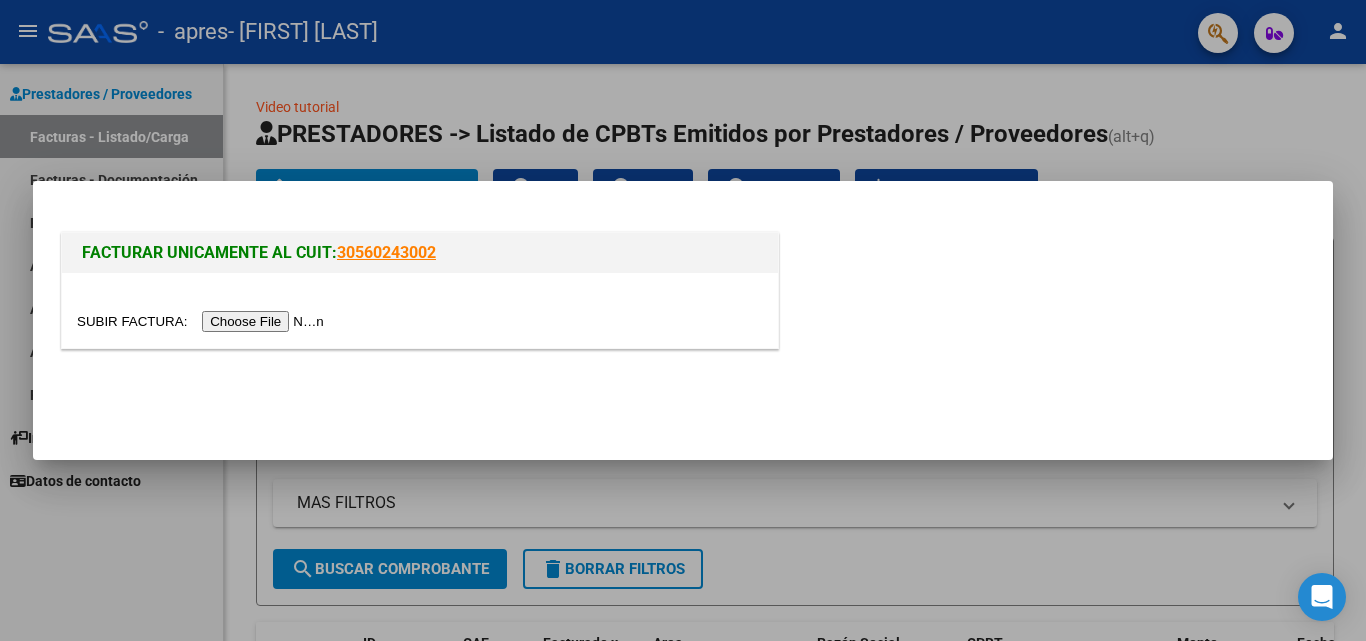 click at bounding box center [203, 321] 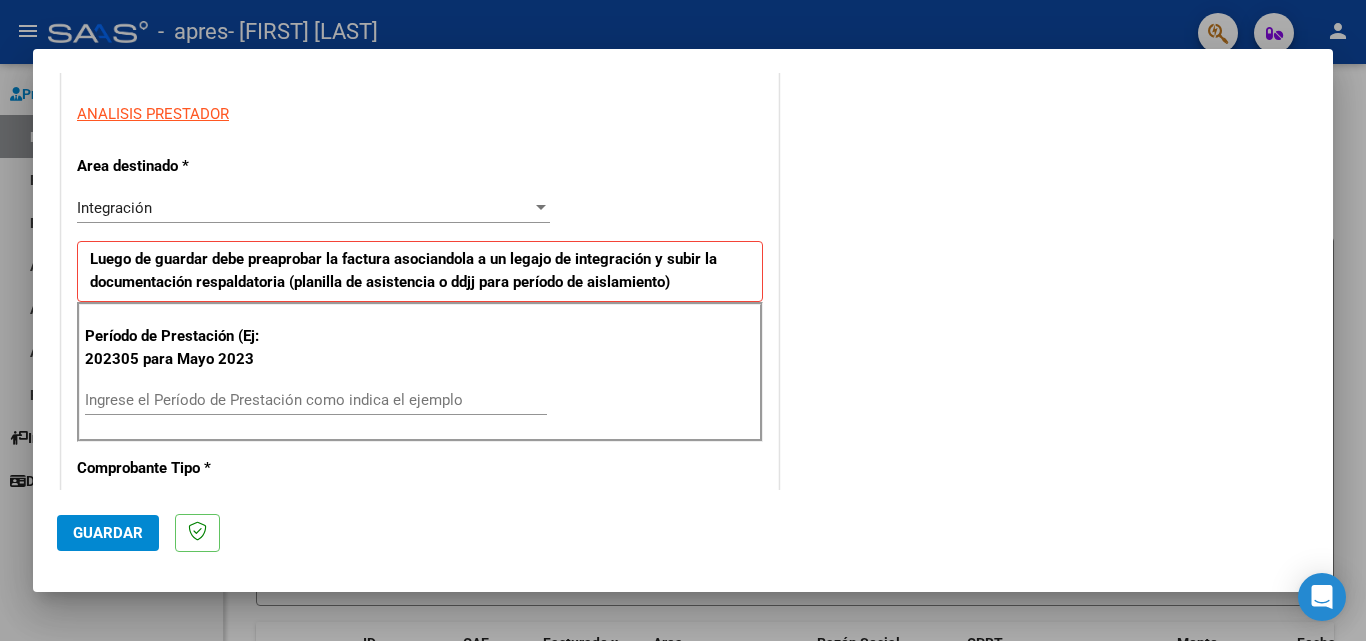 scroll, scrollTop: 384, scrollLeft: 0, axis: vertical 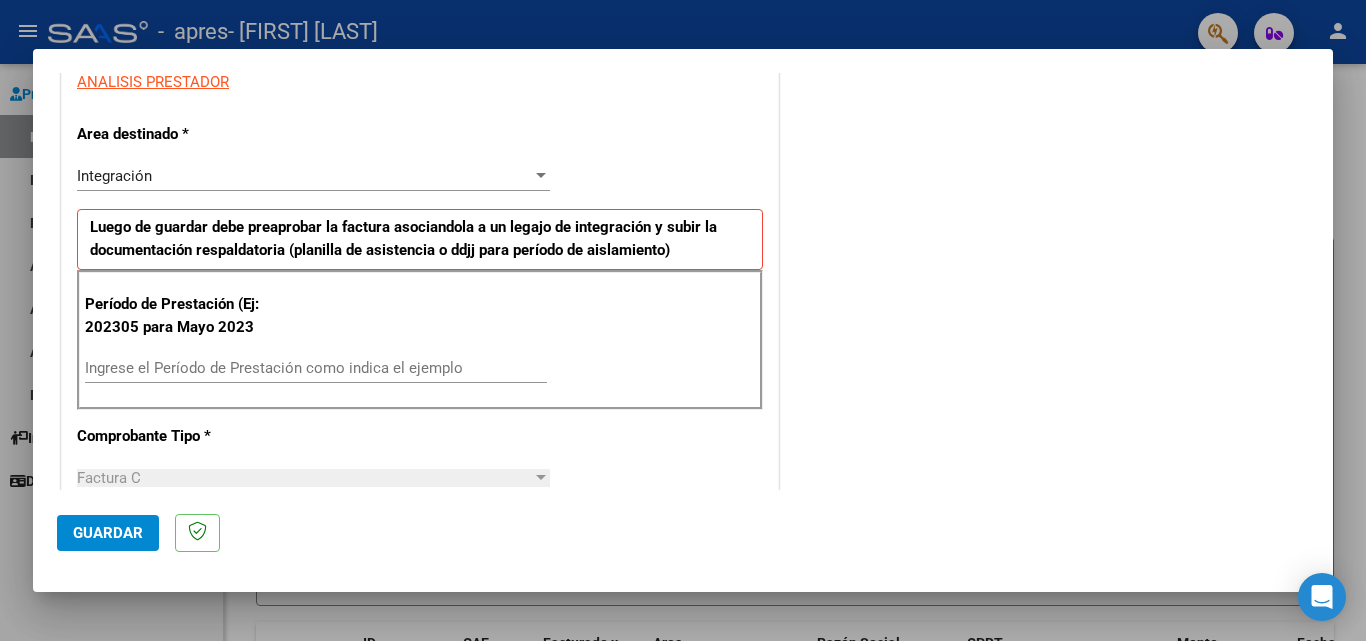 click on "Período de Prestación (Ej: 202305 para Mayo 2023    Ingrese el Período de Prestación como indica el ejemplo" at bounding box center (420, 340) 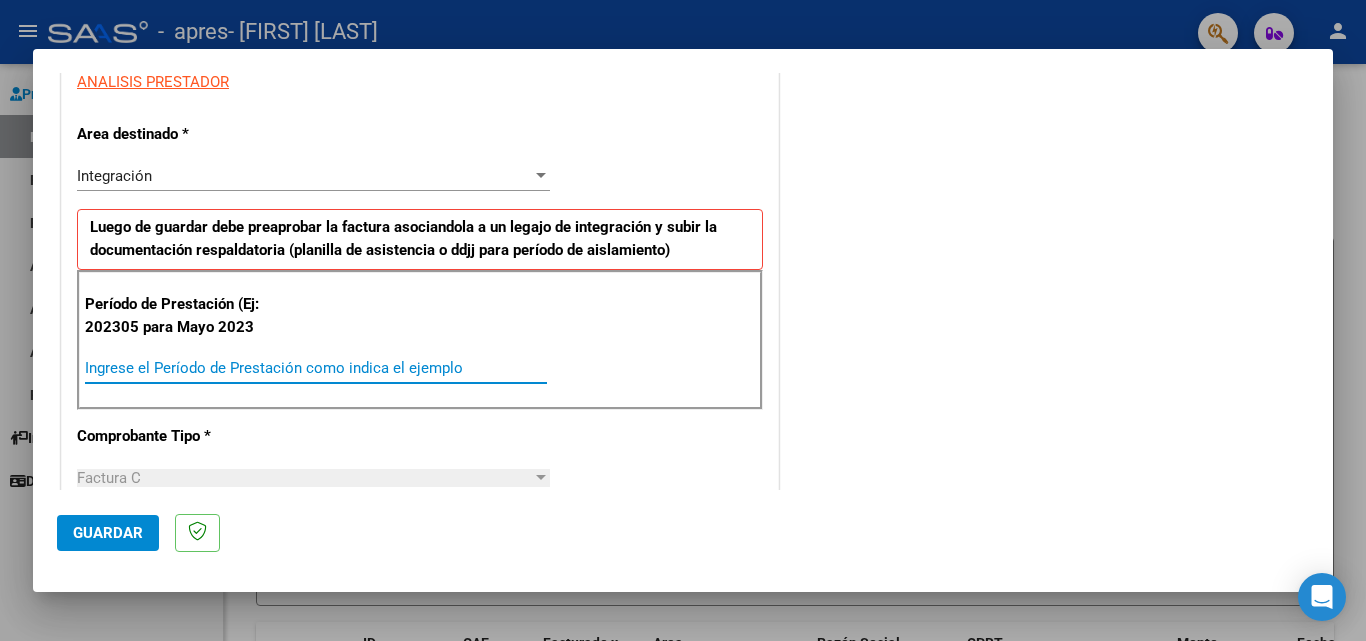 click on "Ingrese el Período de Prestación como indica el ejemplo" at bounding box center (316, 368) 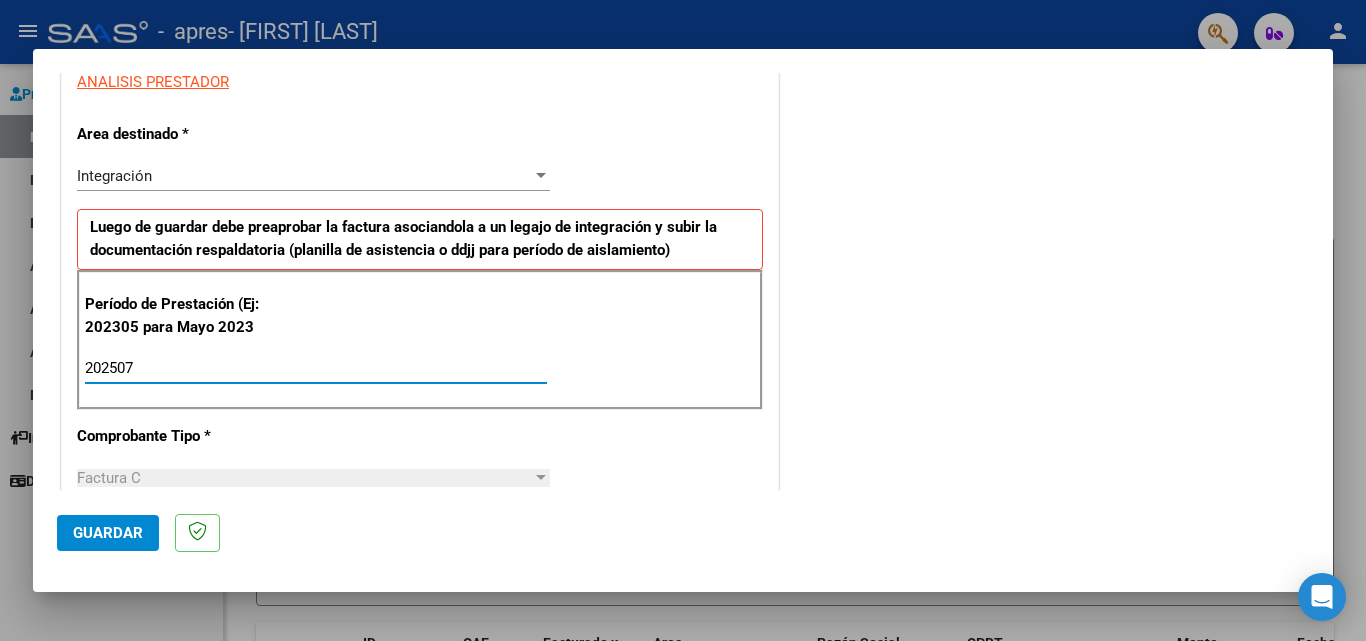 type on "202507" 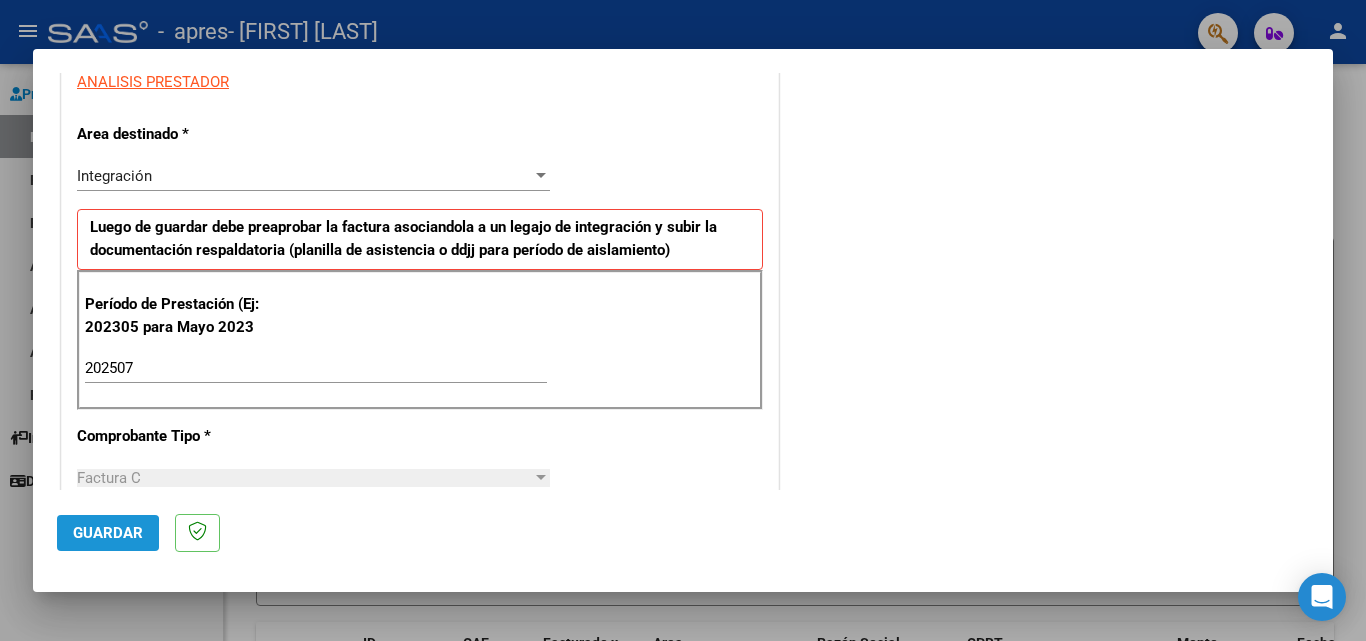 click on "Guardar" 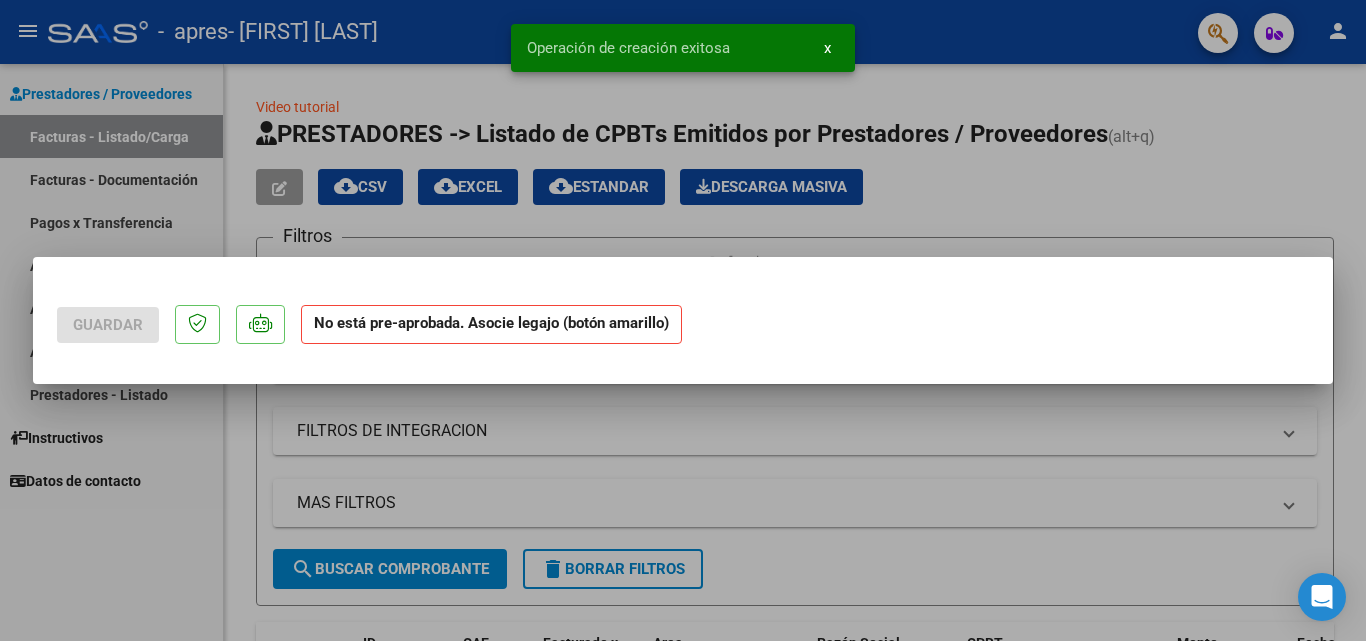 scroll, scrollTop: 0, scrollLeft: 0, axis: both 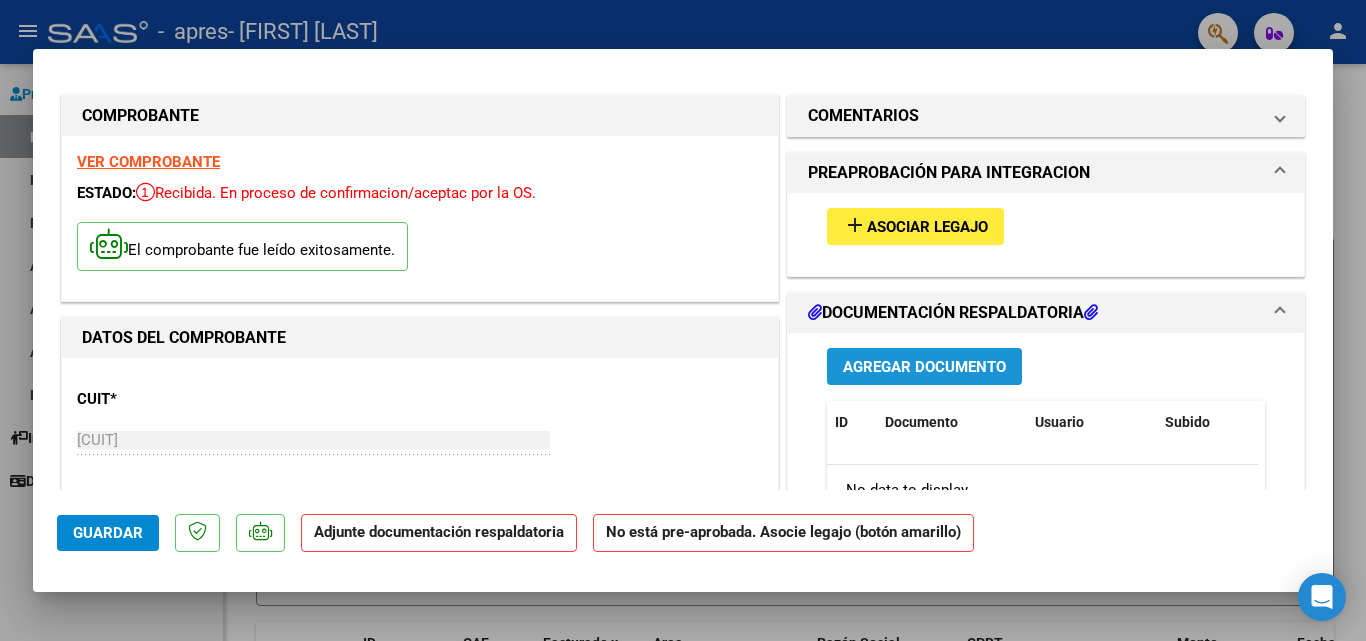 click on "Agregar Documento" at bounding box center [924, 367] 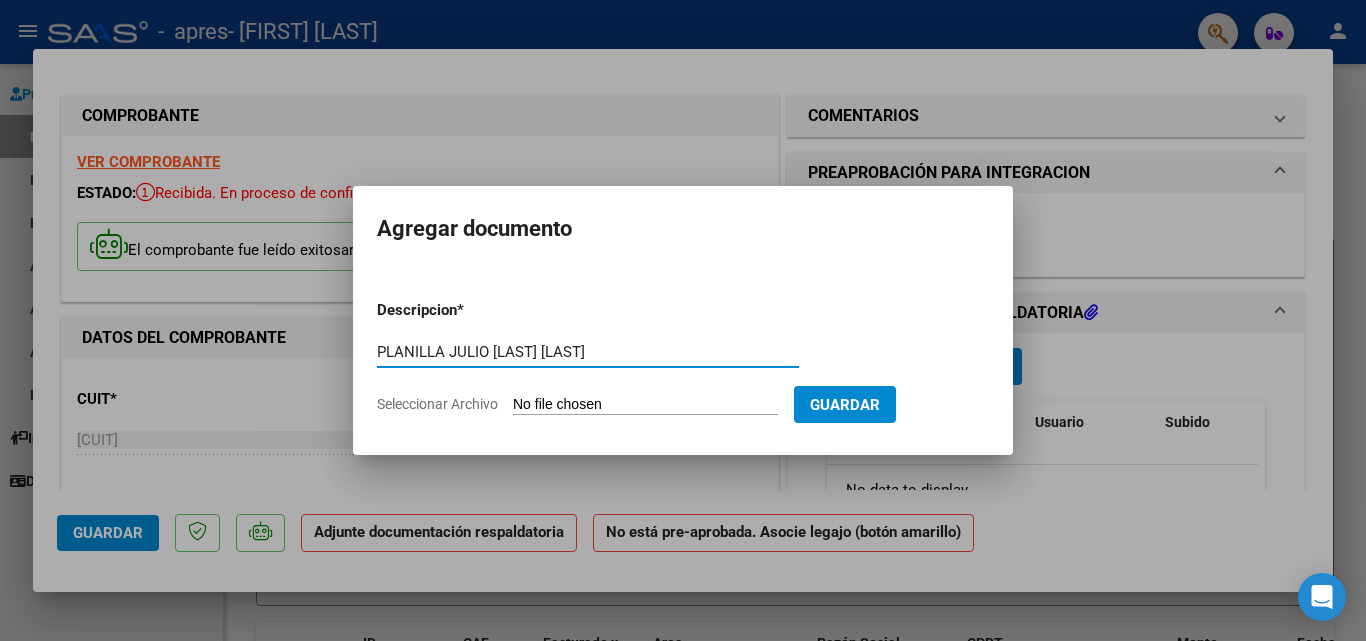 type on "PLANILLA JULIO [LAST] [LAST]" 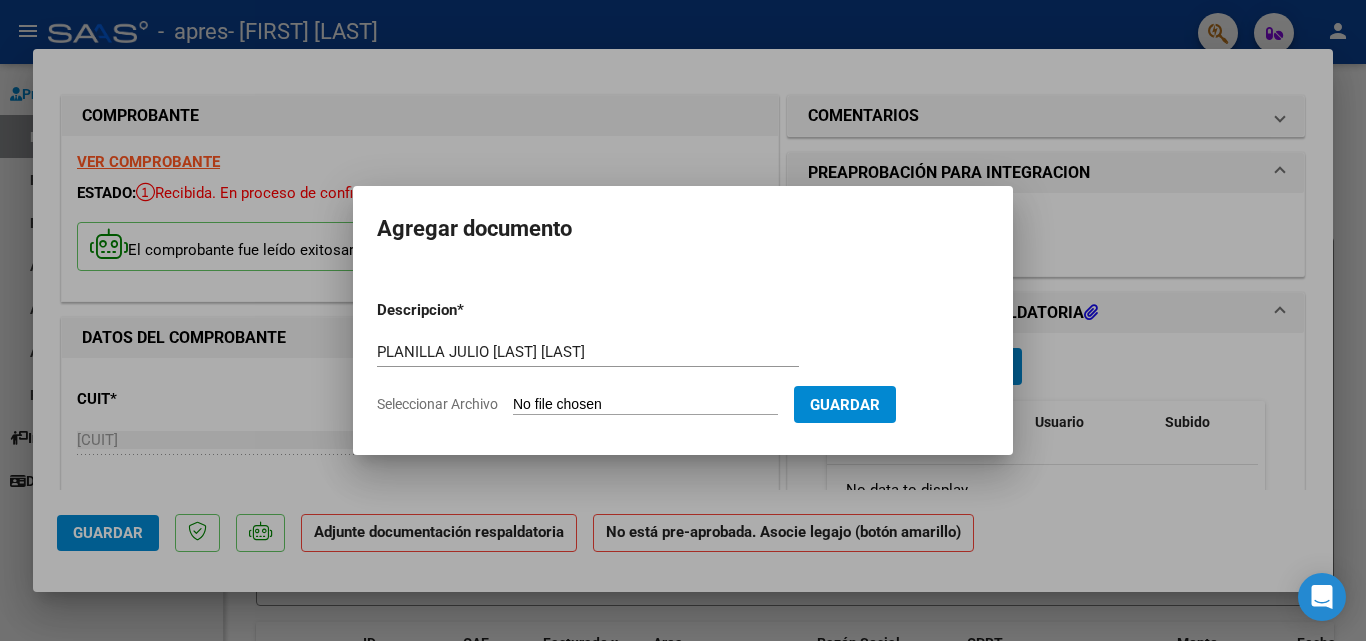 click on "Seleccionar Archivo" at bounding box center [645, 405] 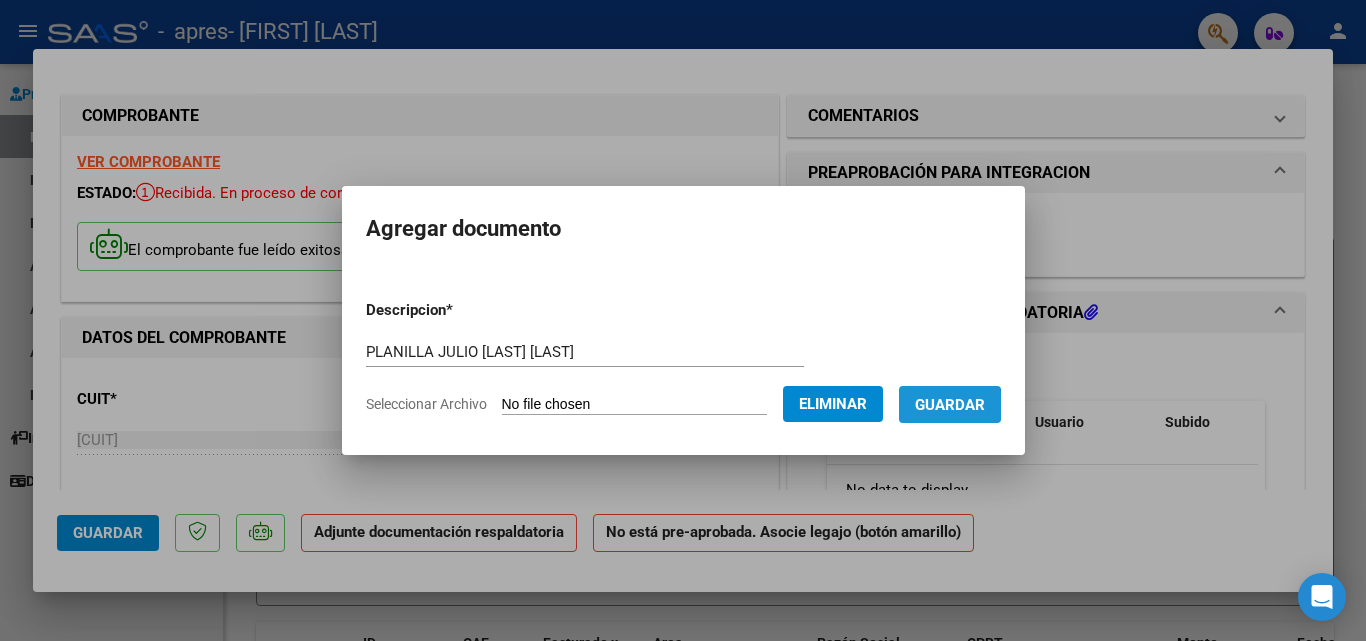 click on "Guardar" at bounding box center [950, 405] 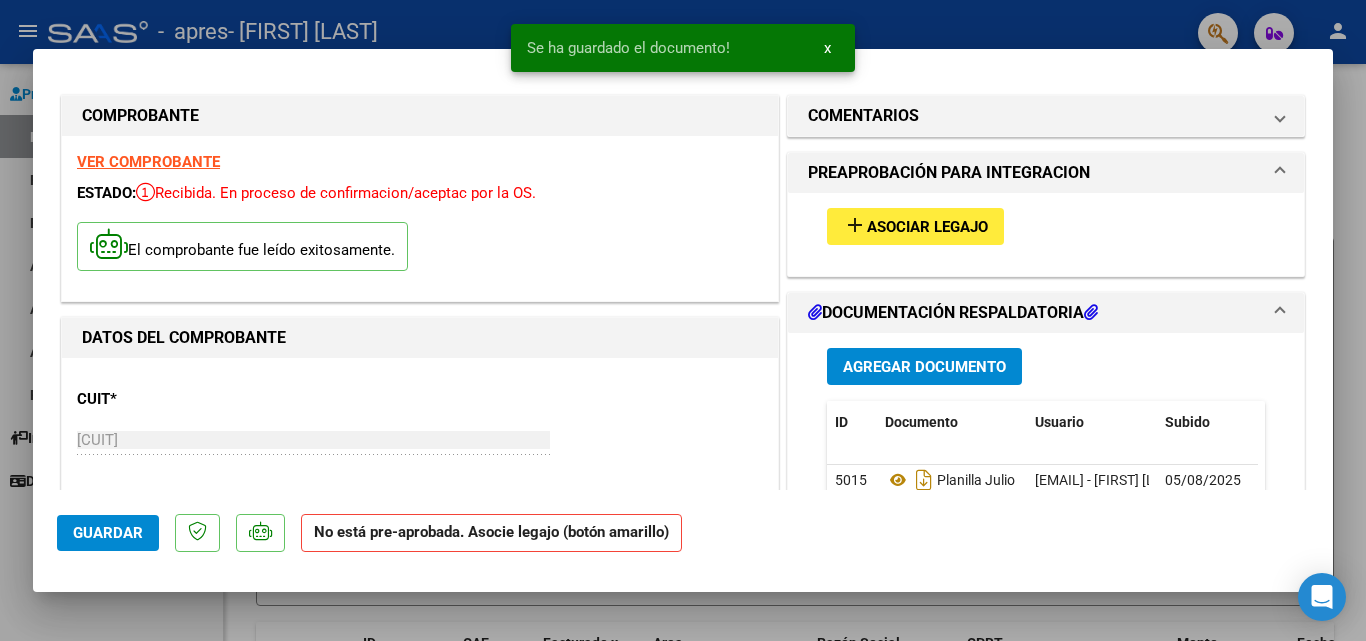click at bounding box center [683, 320] 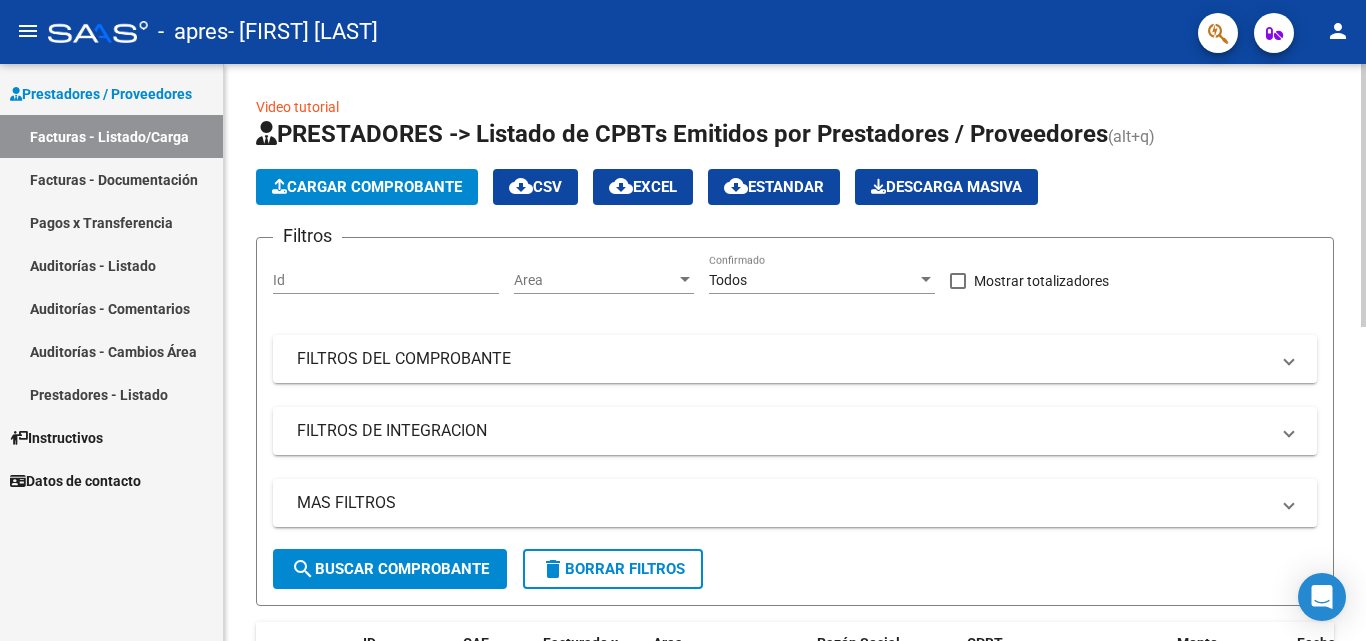 drag, startPoint x: 1358, startPoint y: 182, endPoint x: 1365, endPoint y: 310, distance: 128.19127 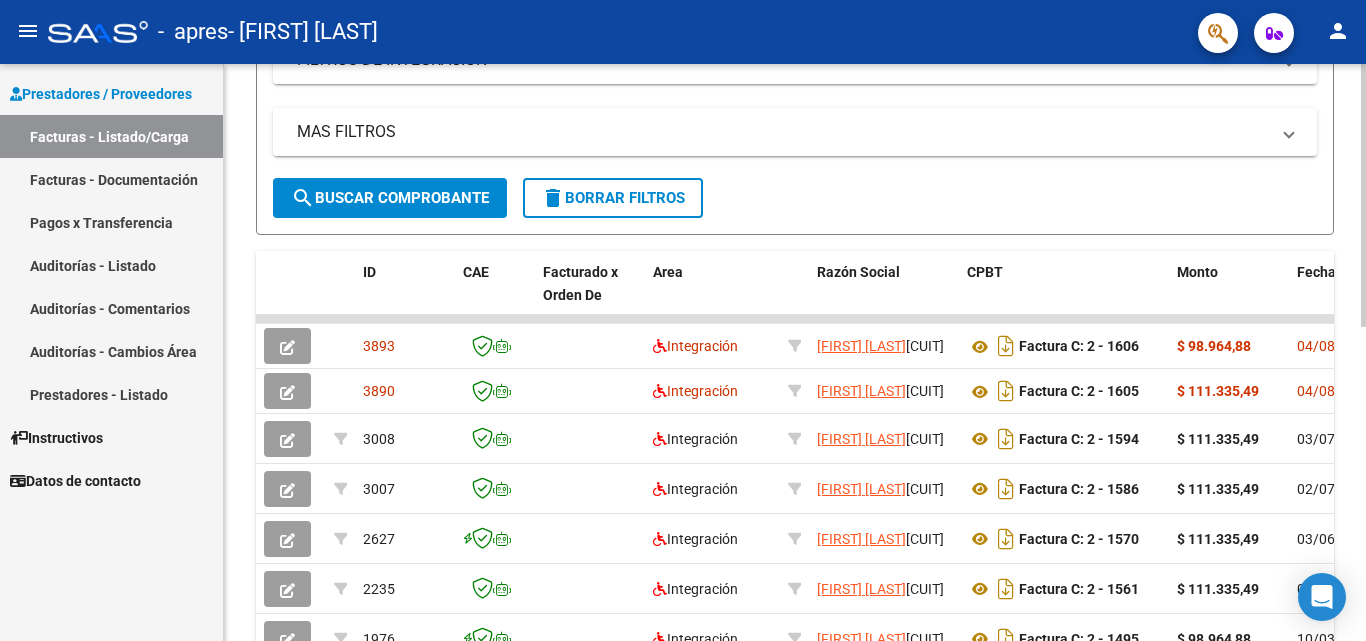 scroll, scrollTop: 415, scrollLeft: 0, axis: vertical 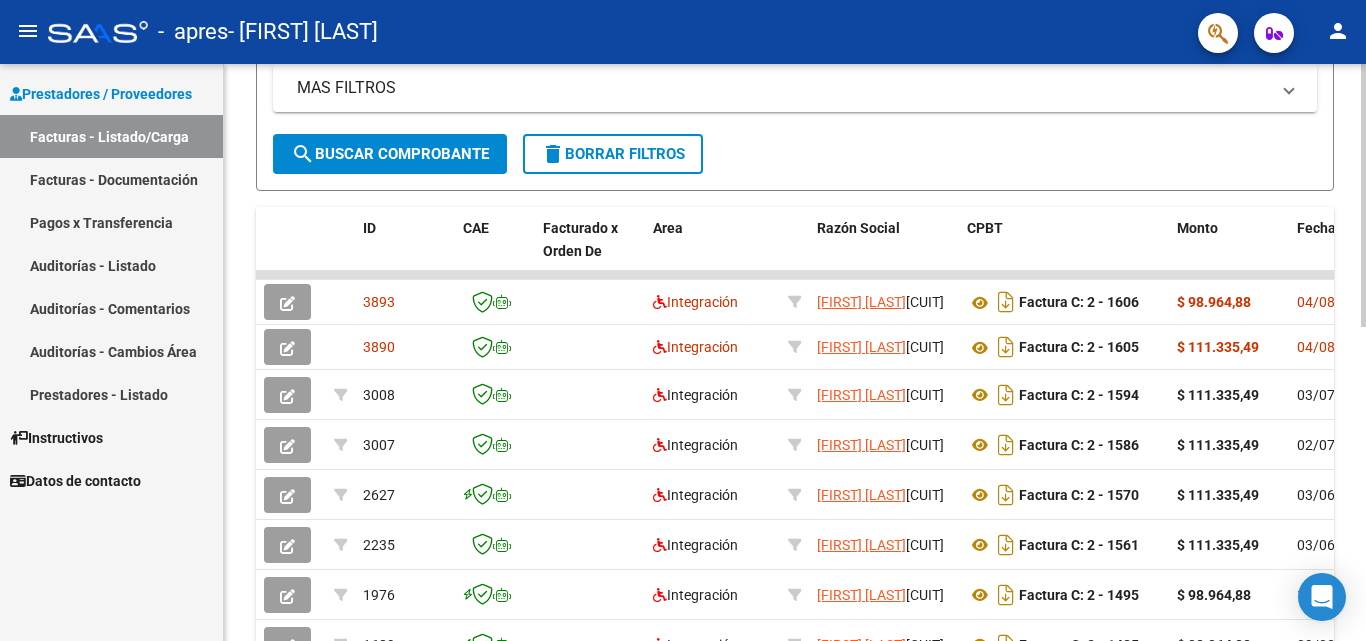 click 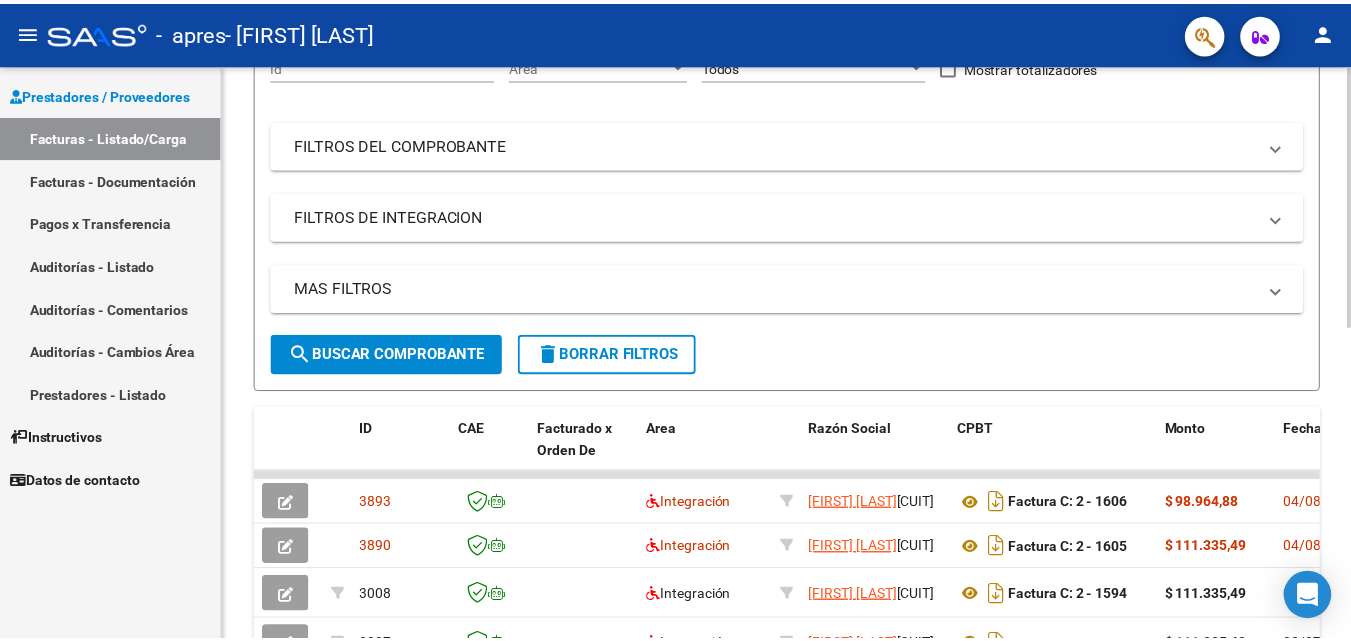 scroll, scrollTop: 0, scrollLeft: 0, axis: both 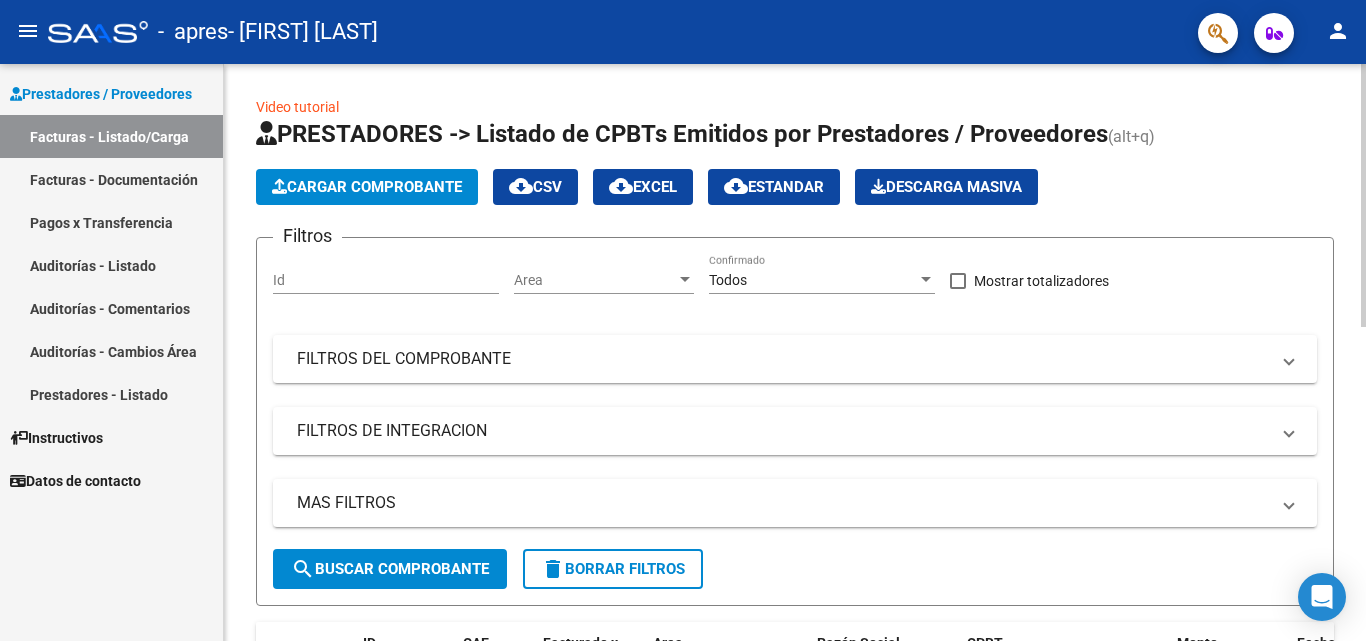click on "menu -  apres  - [FIRST] [LAST] person   Prestadores / Proveedores Facturas - Listado/Carga Facturas - Documentación Pagos x Transferencia Auditorías - Listado Auditorías - Comentarios Auditorías - Cambios Área Prestadores - Listado   Instructivos   Datos de contacto  Video tutorial   PRESTADORES -> Listado de CPBTs Emitidos por Prestadores / Proveedores (alt+q)   Cargar Comprobante
cloud_download  CSV  cloud_download  EXCEL  cloud_download  Estandar   Descarga Masiva
Filtros Id Area Area Todos Confirmado   Mostrar totalizadores   FILTROS DEL COMPROBANTE  Comprobante Tipo Comprobante Tipo Start date – End date Fec. Comprobante Desde / Hasta Días Emisión Desde(cant. días) Días Emisión Hasta(cant. días) CUIT / Razón Social Pto. Venta Nro. Comprobante Código SSS CAE Válido CAE Válido Todos Cargado Módulo Hosp. Todos Tiene facturacion Apócrifa Hospital Refes  FILTROS DE INTEGRACION  Período De Prestación Campos del Archivo de Rendición Devuelto x SSS (dr_envio) Op" at bounding box center (683, 320) 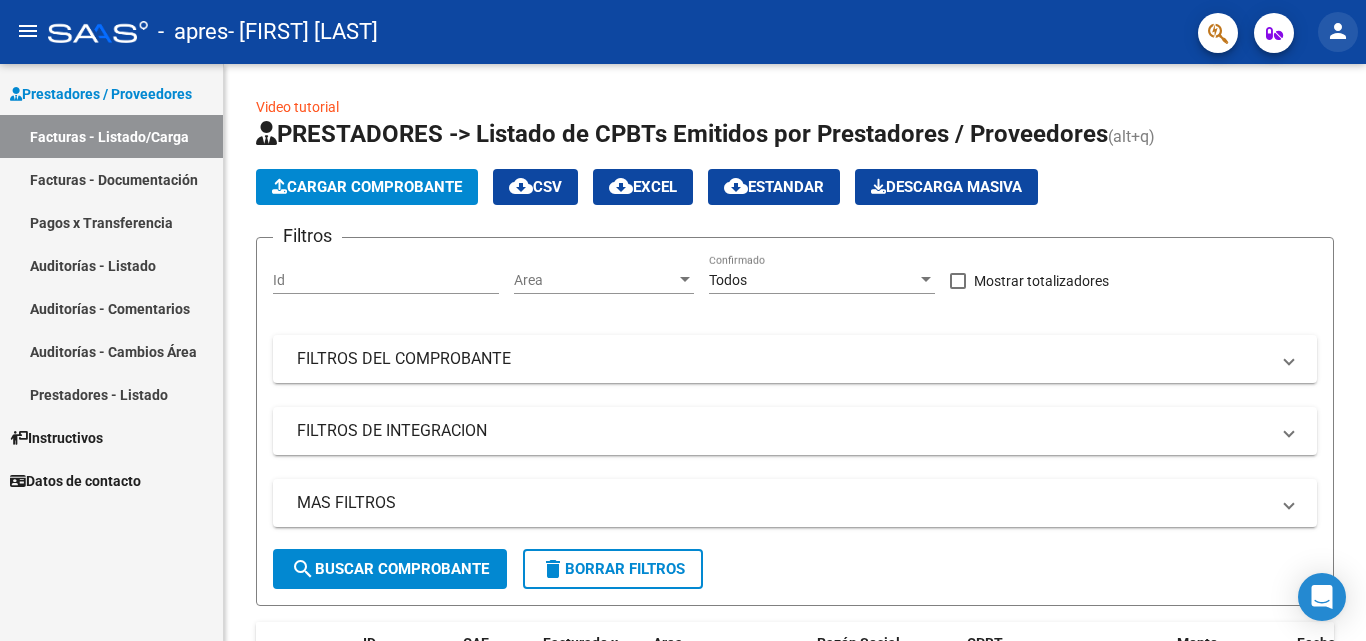click on "person" 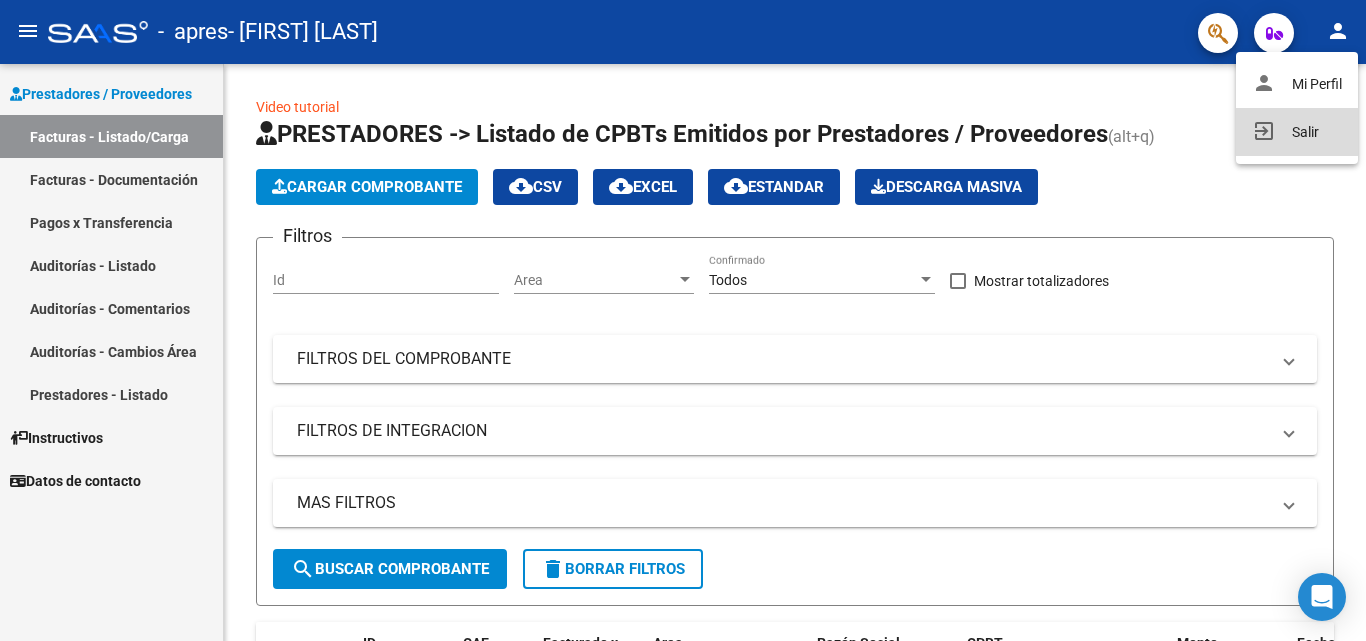 click on "exit_to_app  Salir" at bounding box center [1297, 132] 